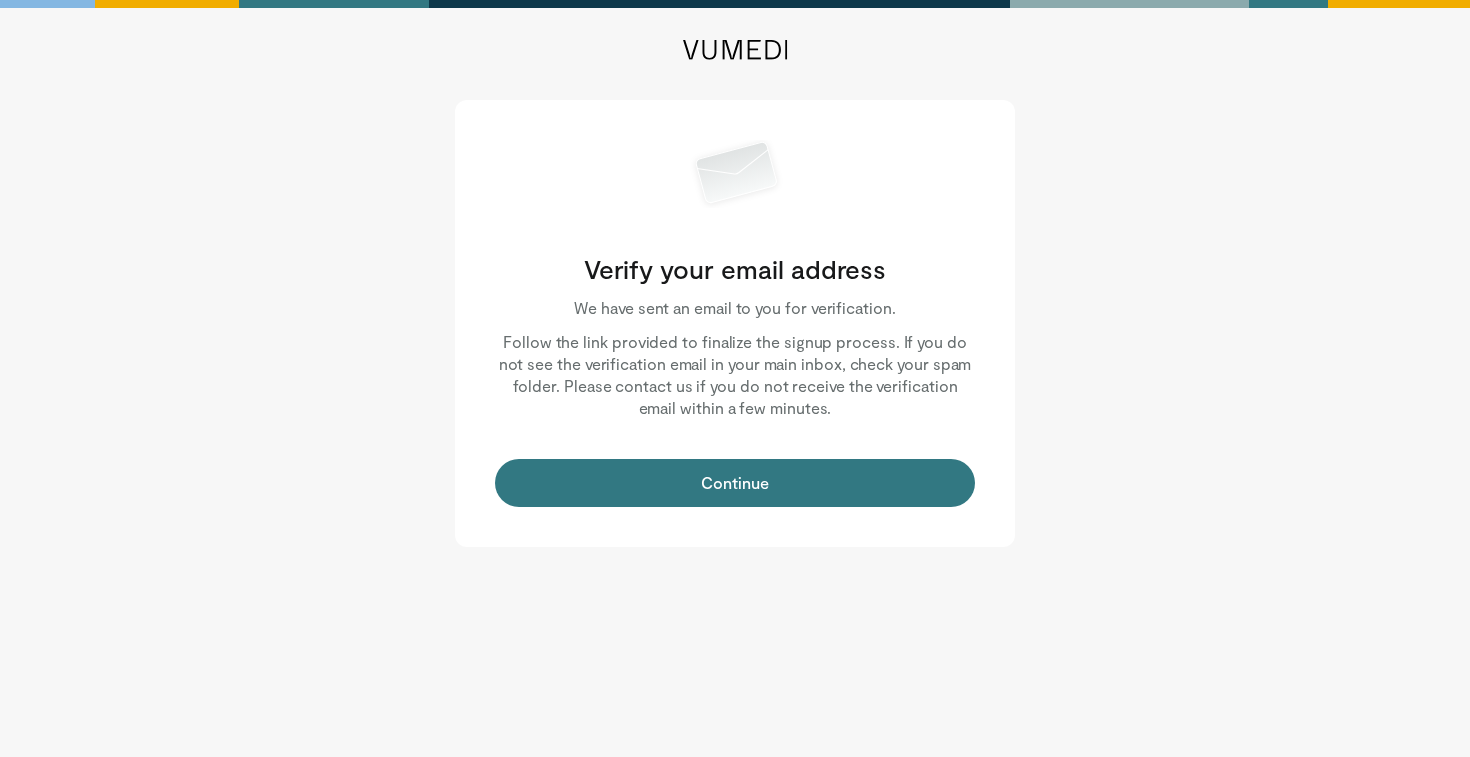 scroll, scrollTop: 0, scrollLeft: 0, axis: both 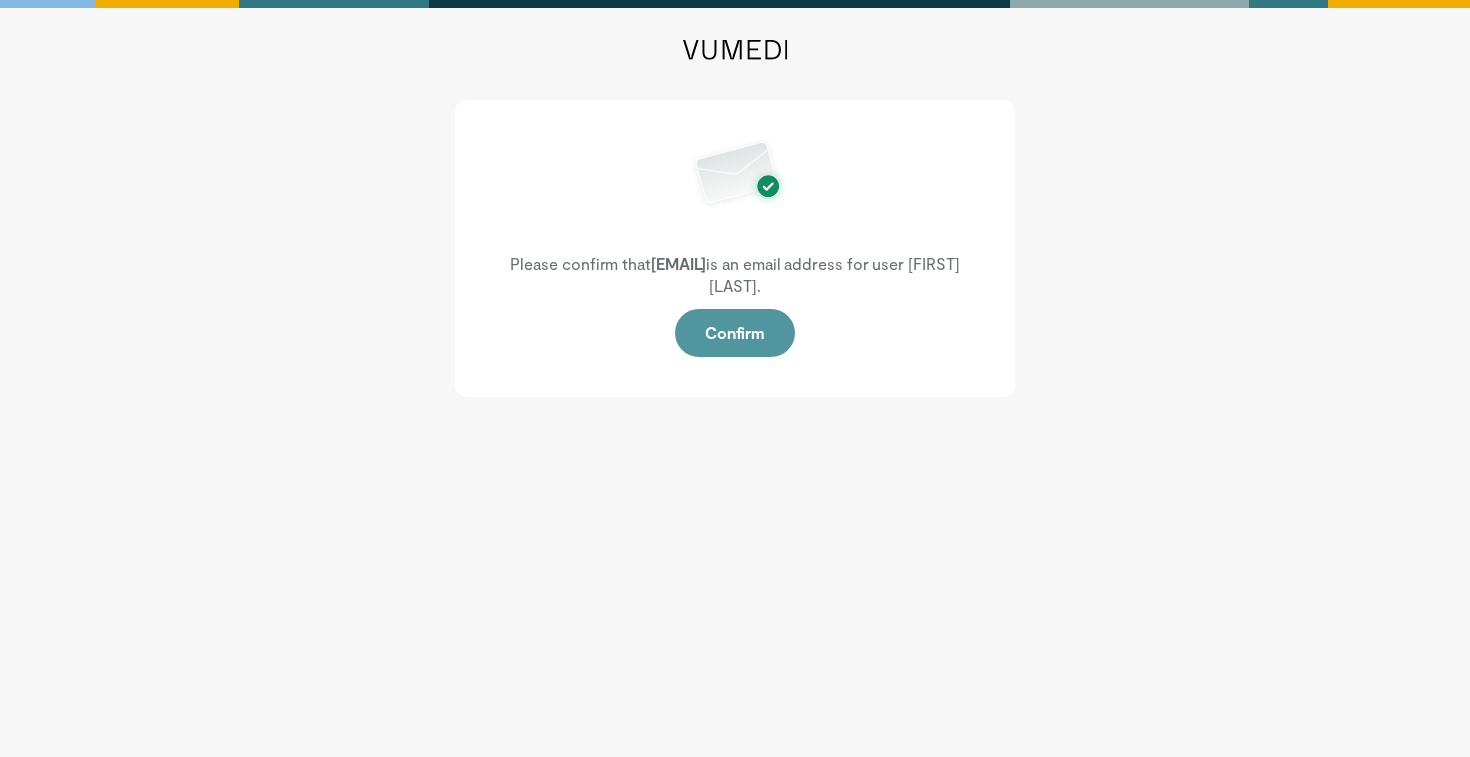 click on "Confirm" at bounding box center (735, 333) 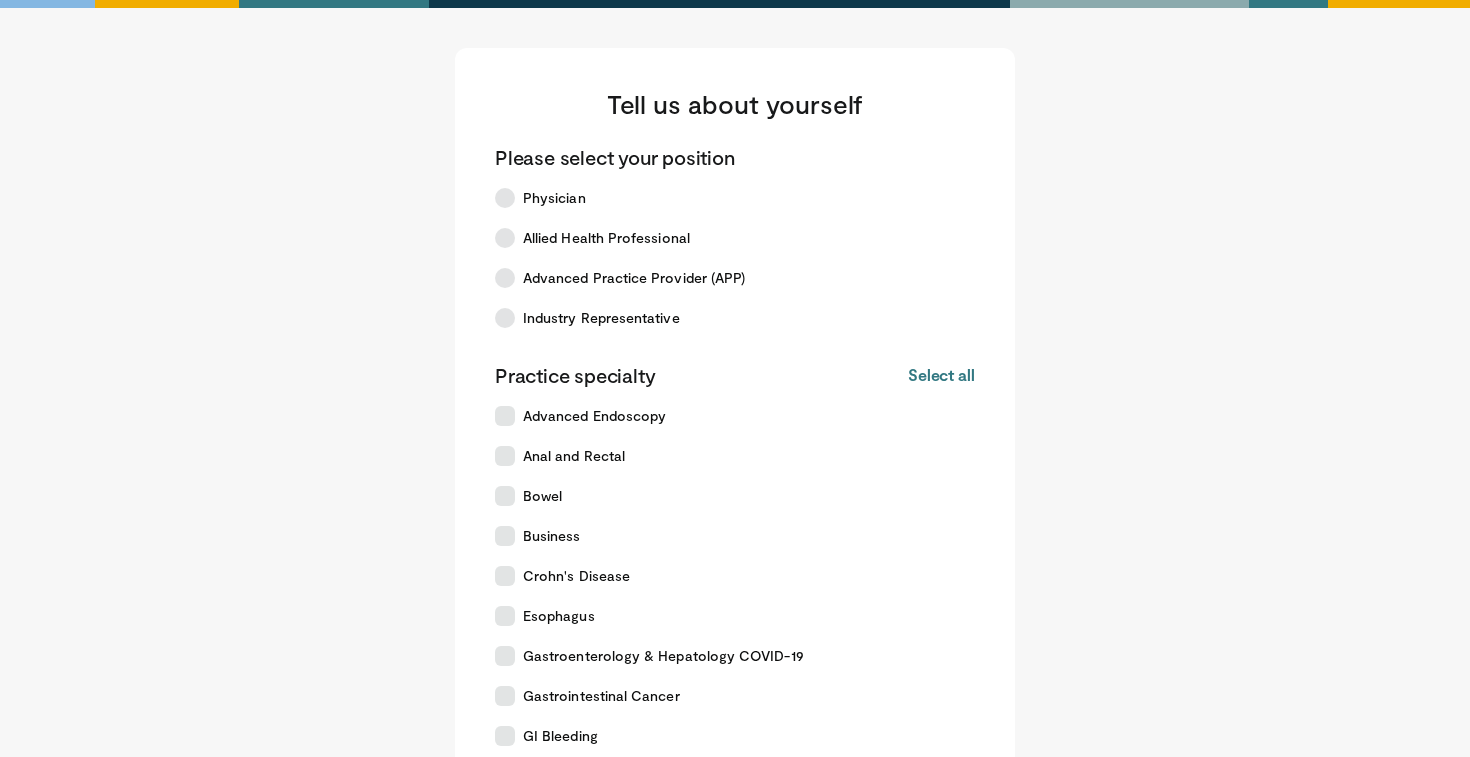 scroll, scrollTop: 0, scrollLeft: 0, axis: both 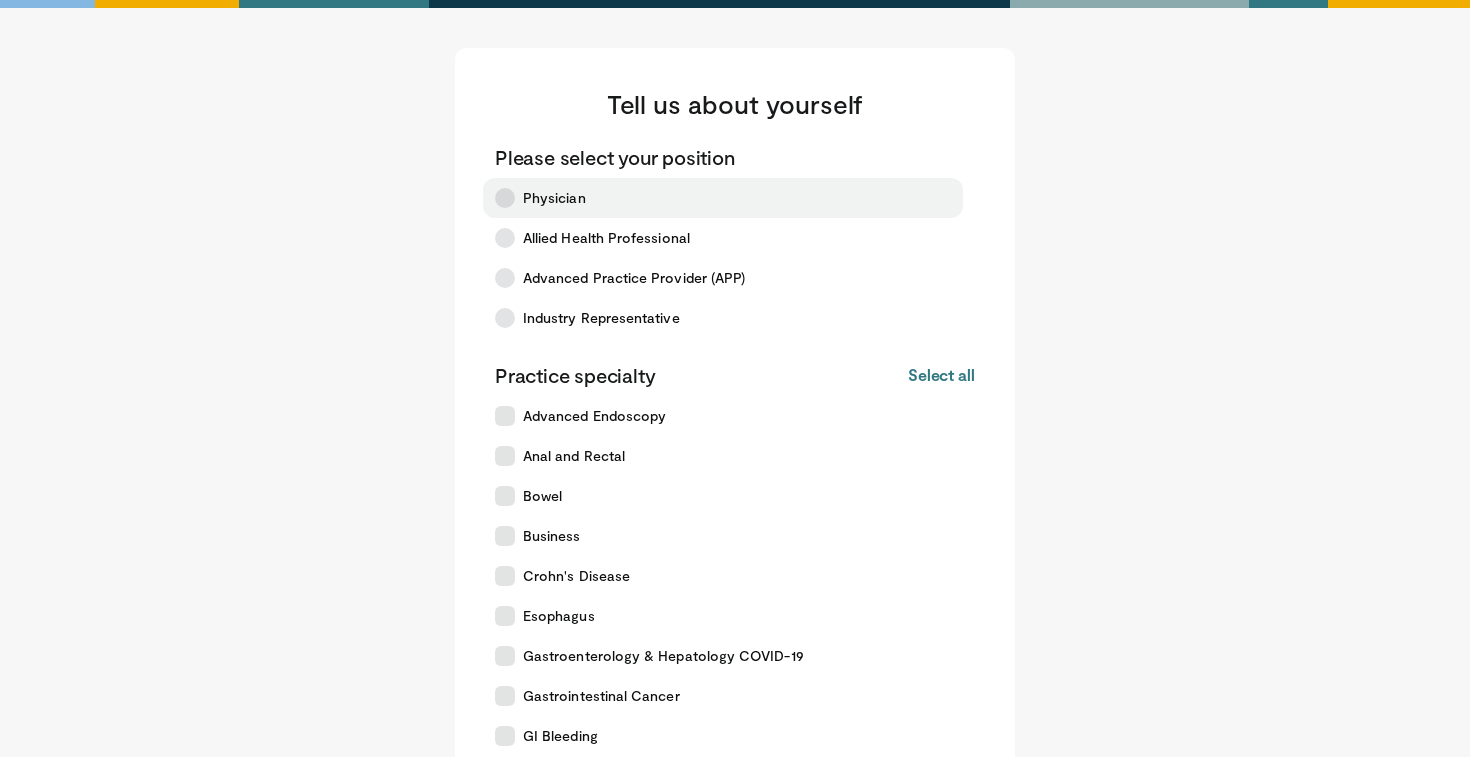 click on "Physician" at bounding box center (723, 198) 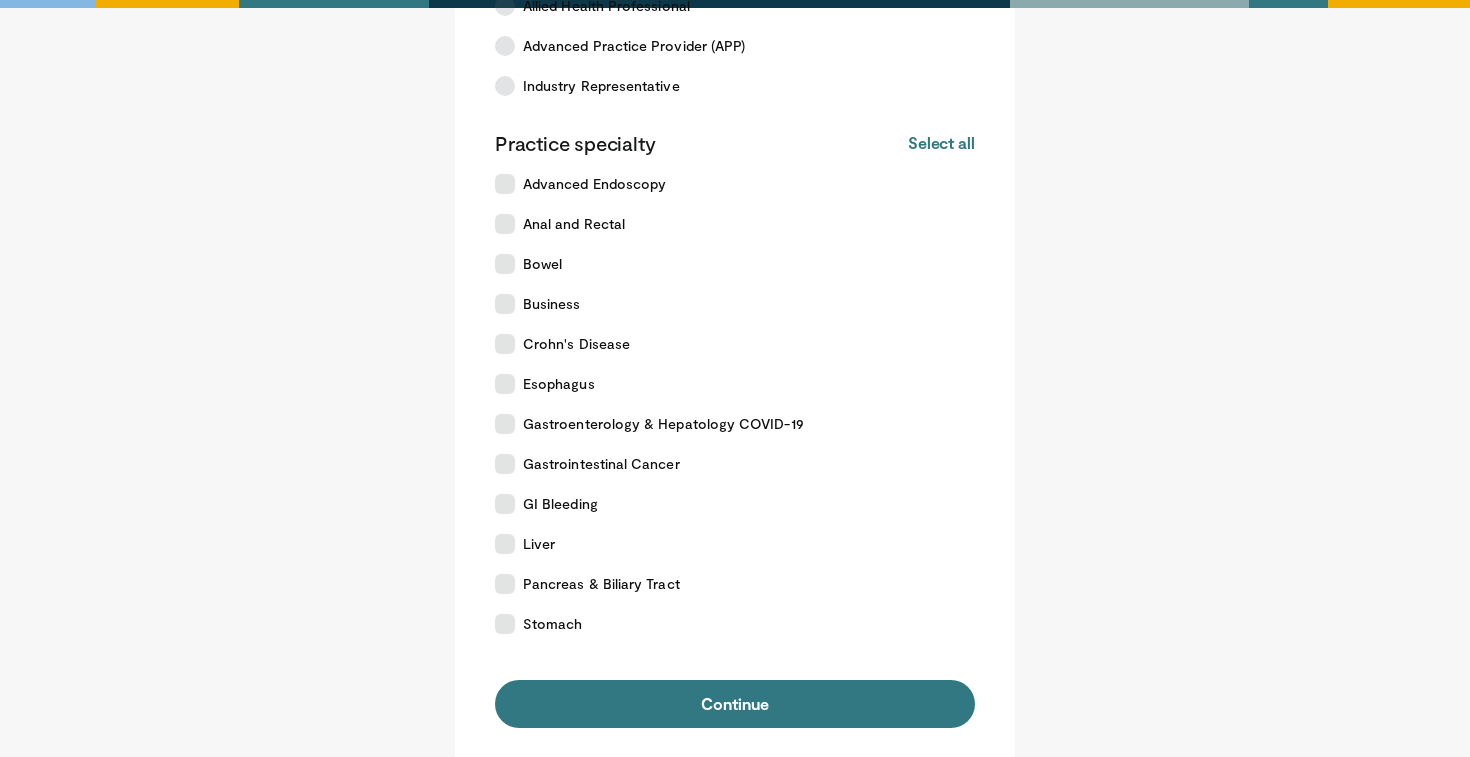 scroll, scrollTop: 235, scrollLeft: 0, axis: vertical 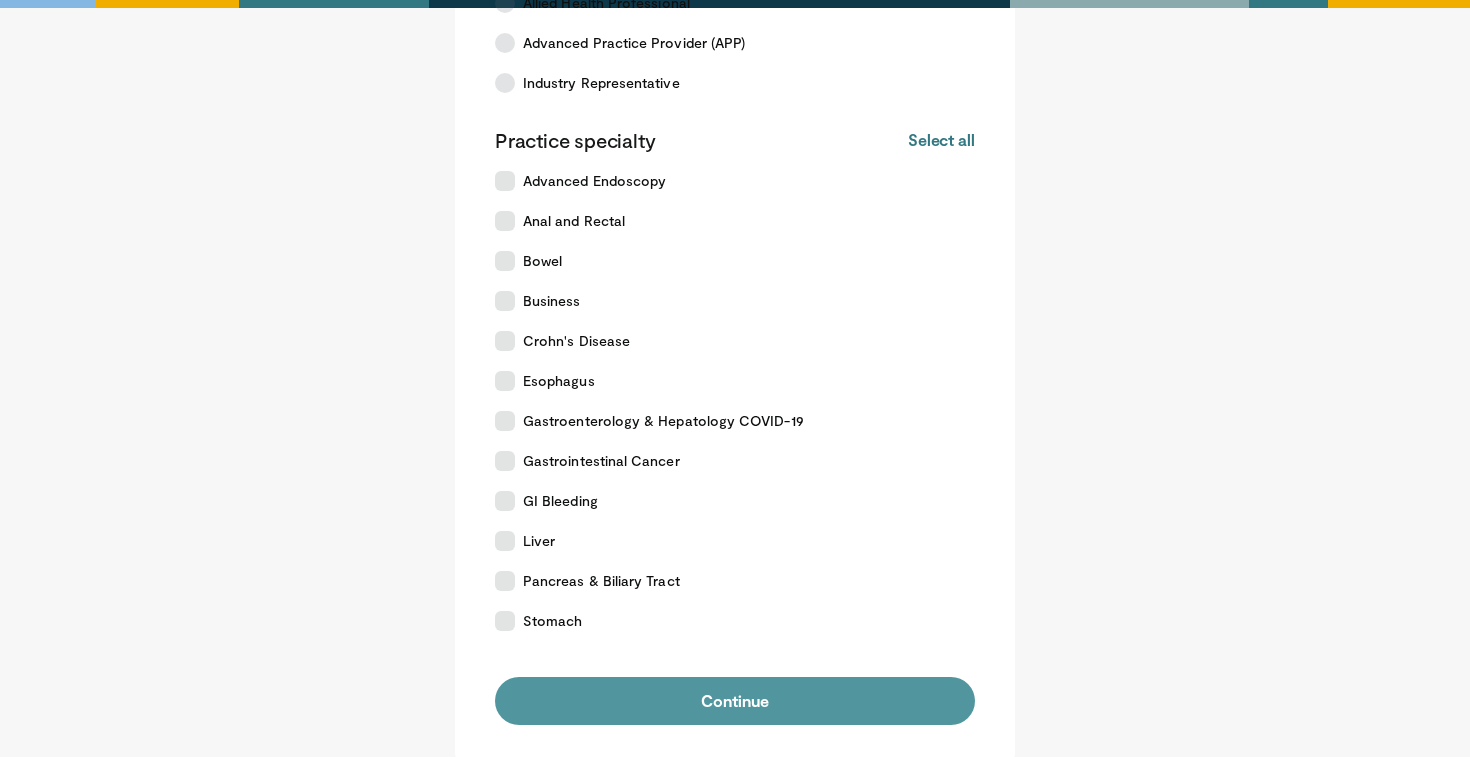 click on "Continue" at bounding box center [735, 701] 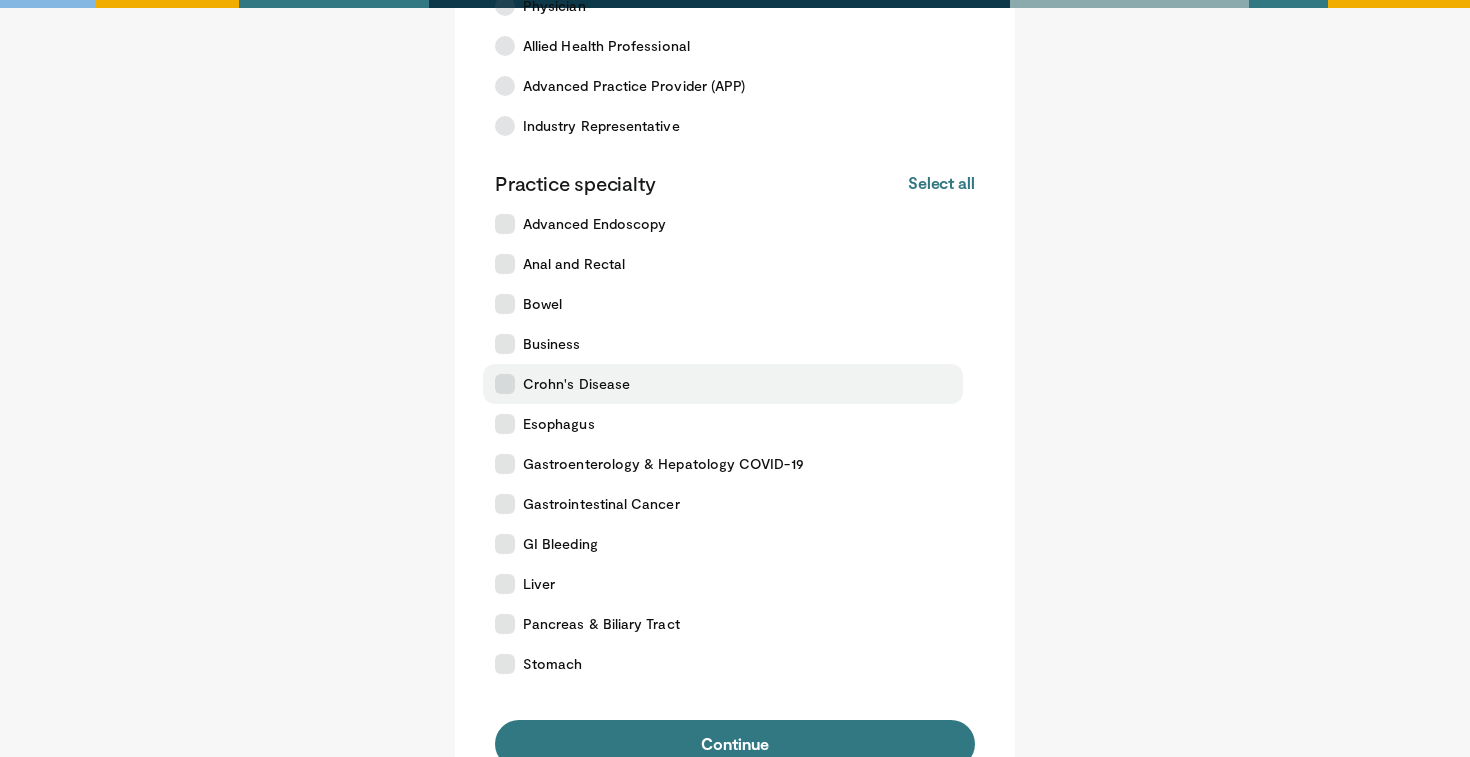 scroll, scrollTop: 204, scrollLeft: 0, axis: vertical 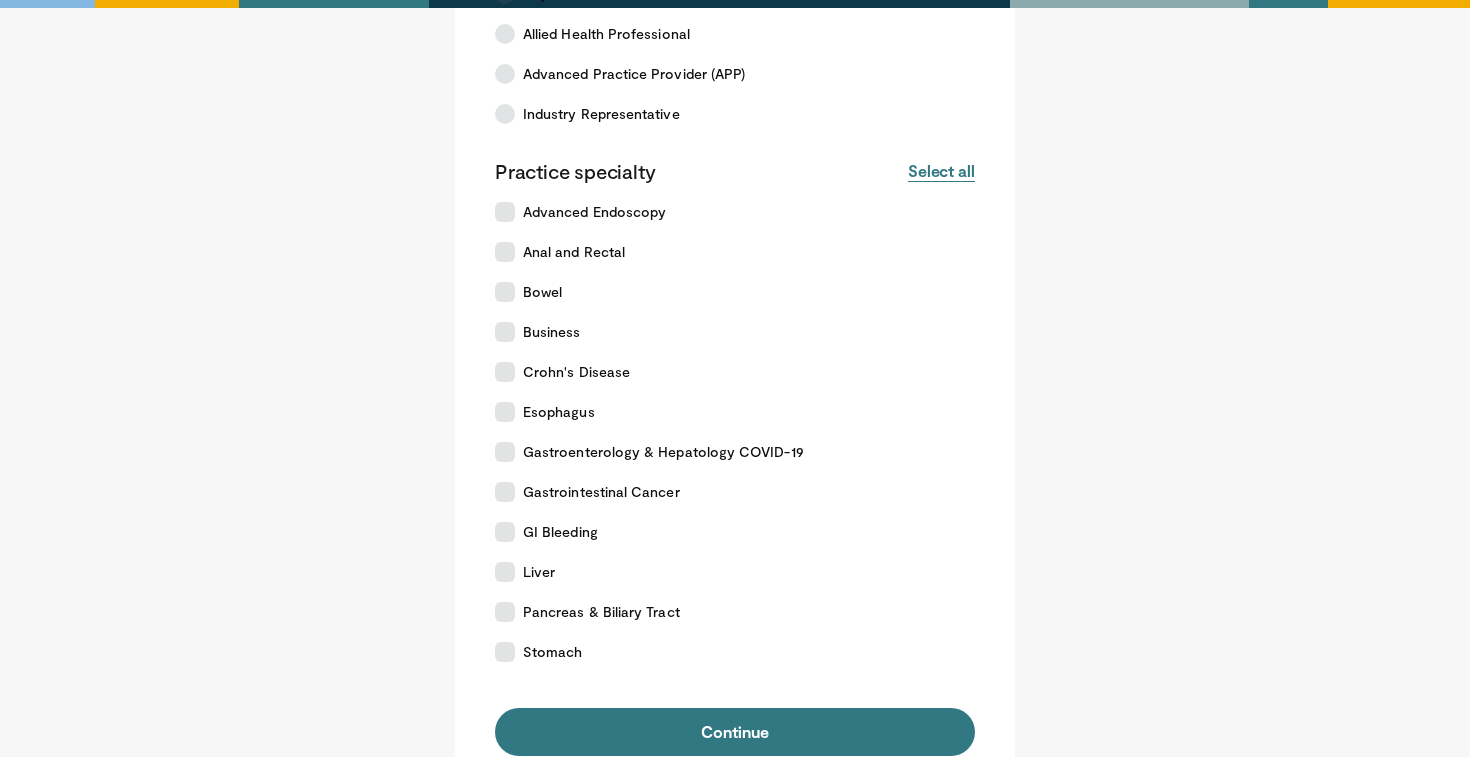 click on "Select all" at bounding box center (941, 171) 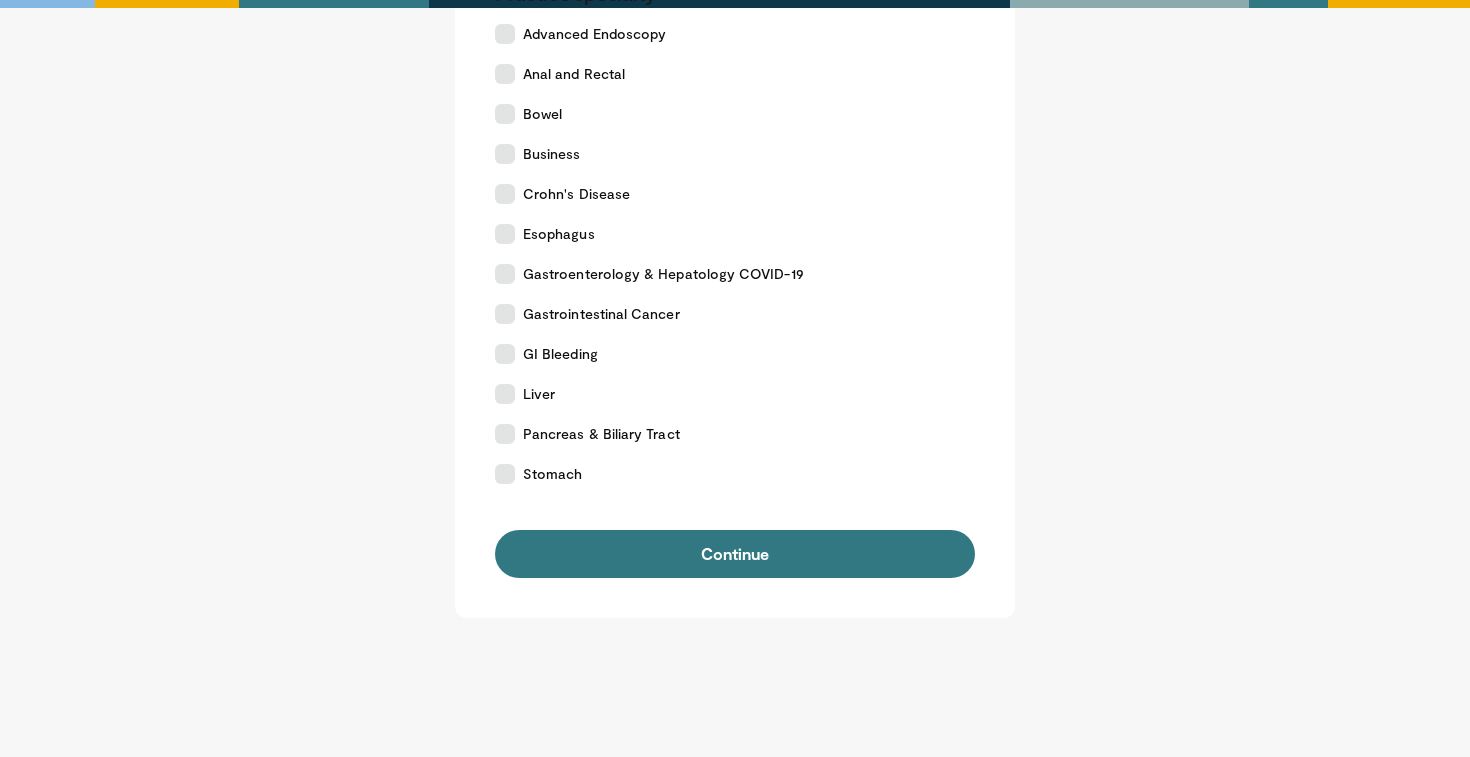 scroll, scrollTop: 416, scrollLeft: 0, axis: vertical 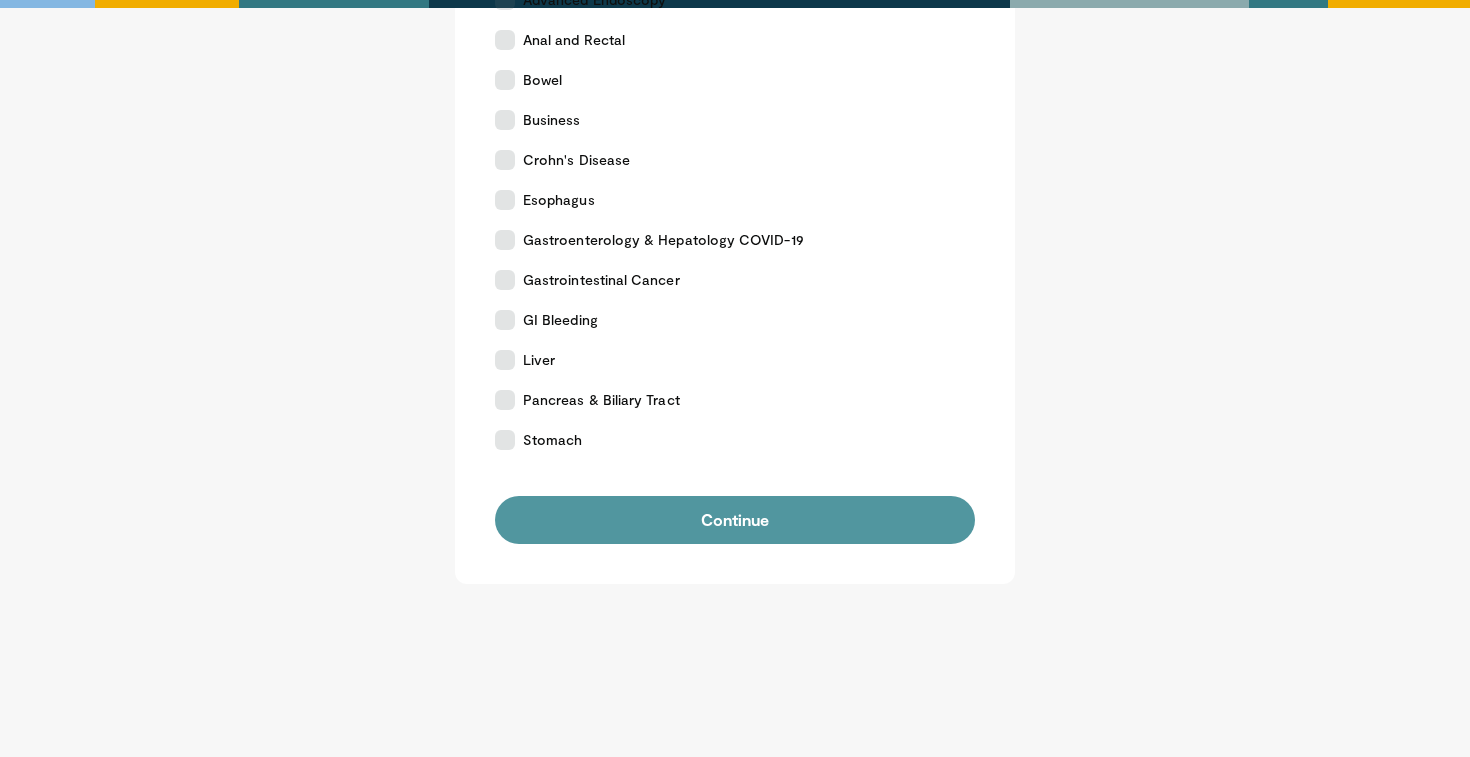 click on "Continue" at bounding box center (735, 520) 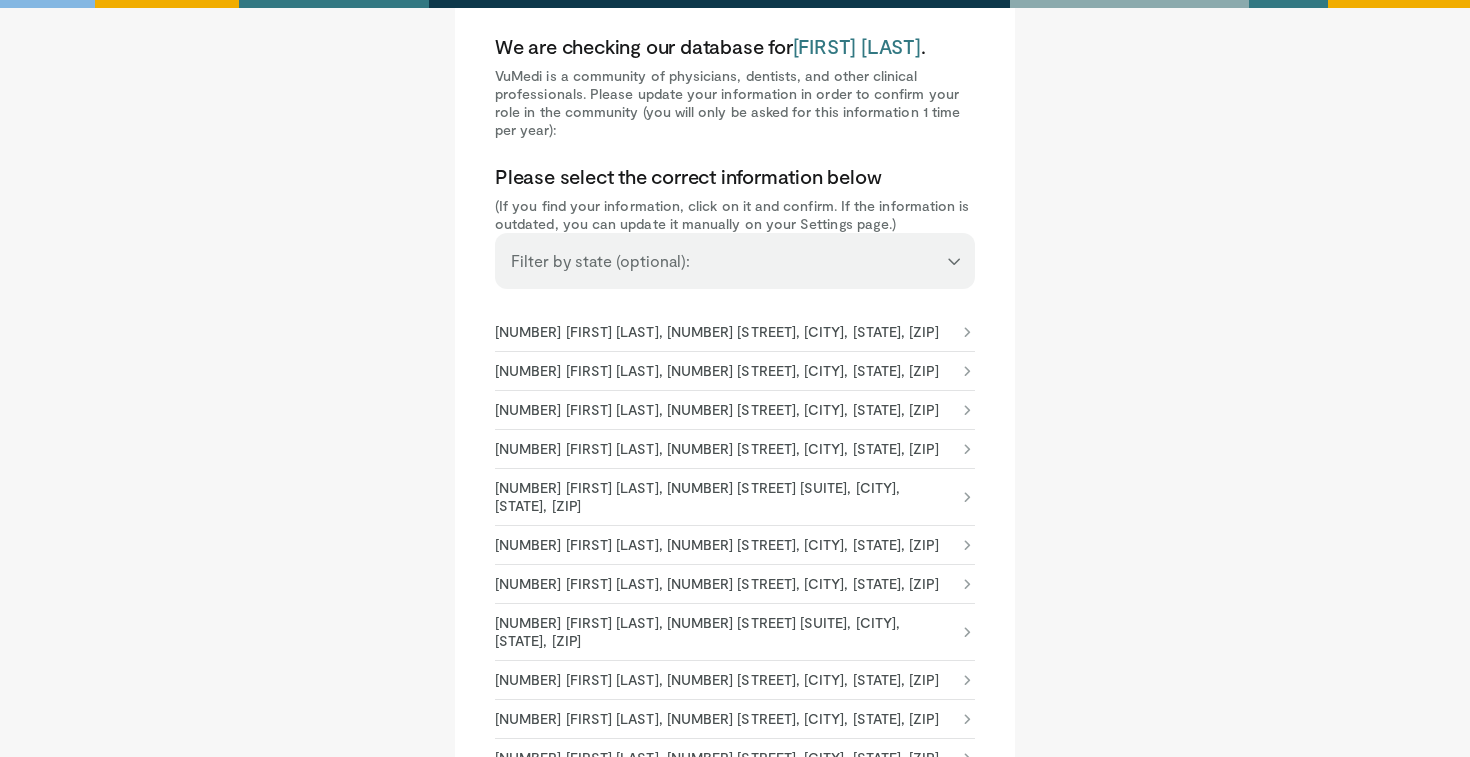 scroll, scrollTop: 115, scrollLeft: 0, axis: vertical 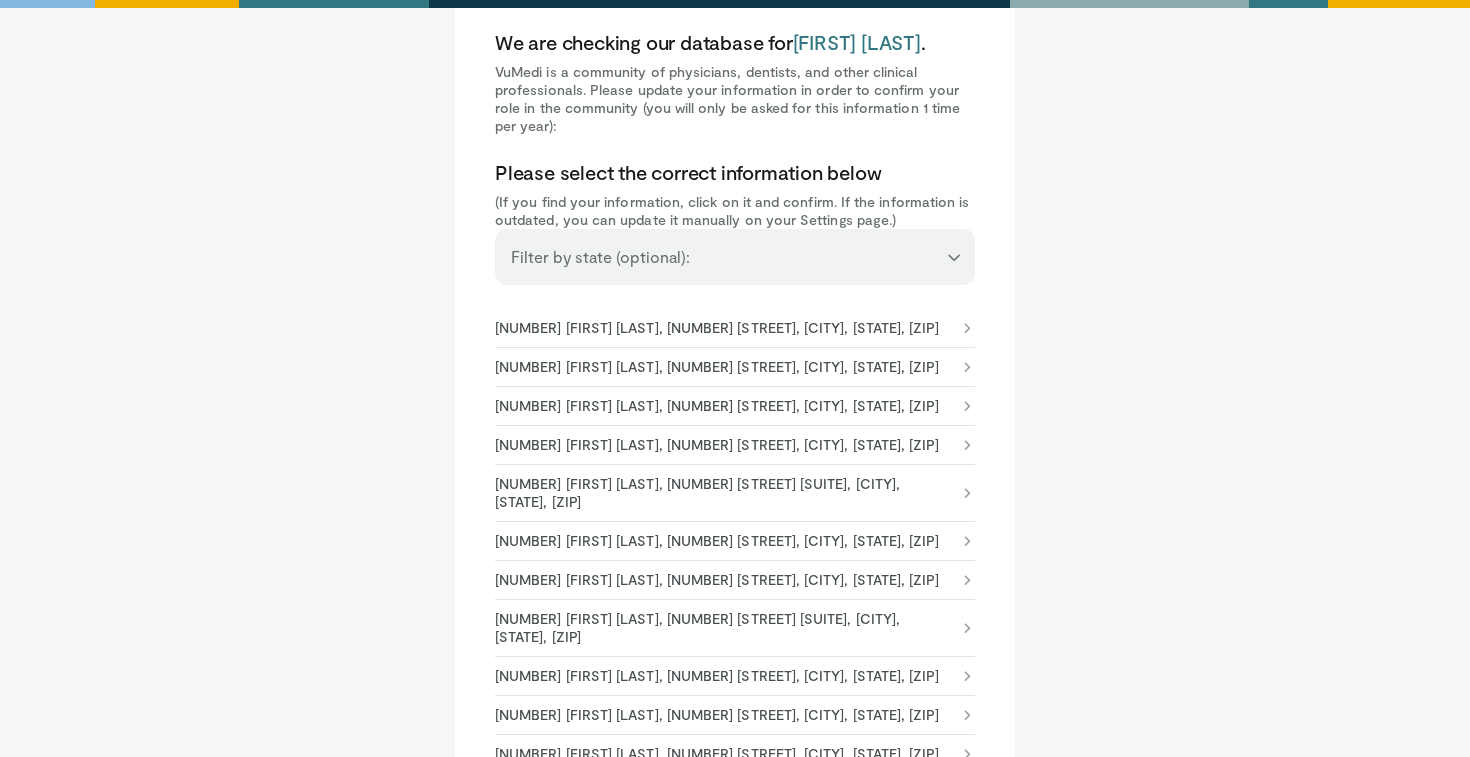 click on "**********" at bounding box center (735, 248) 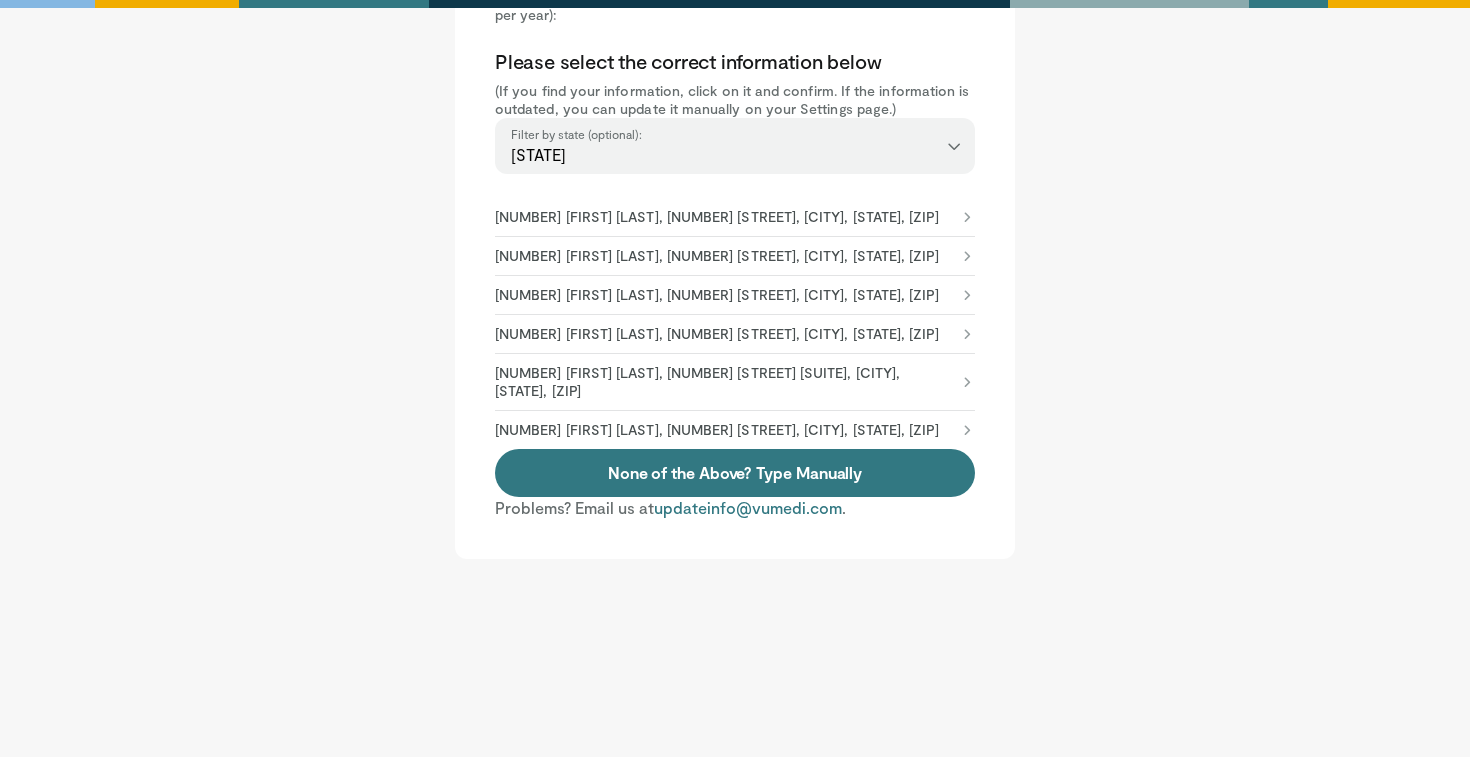 scroll, scrollTop: 245, scrollLeft: 0, axis: vertical 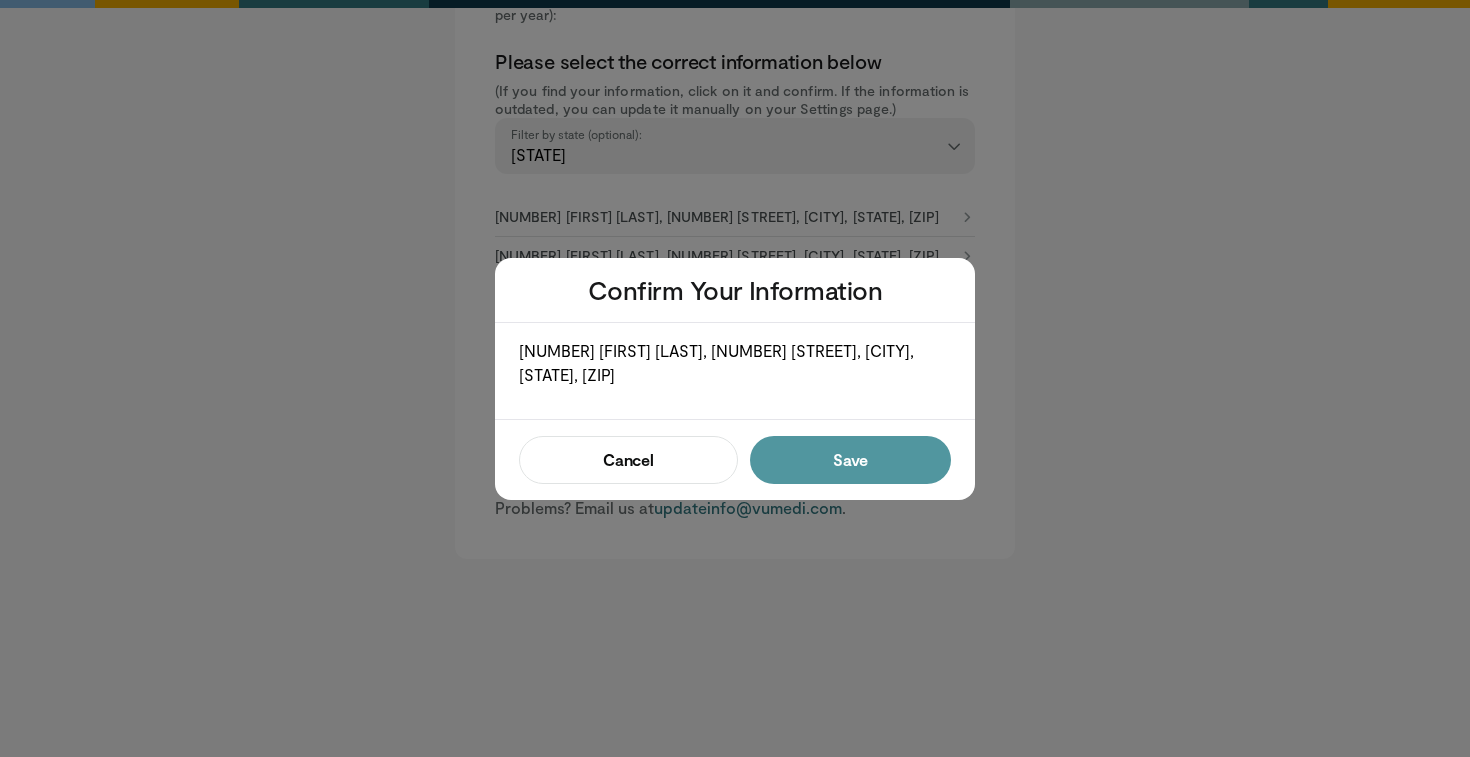 click on "Save" at bounding box center (850, 460) 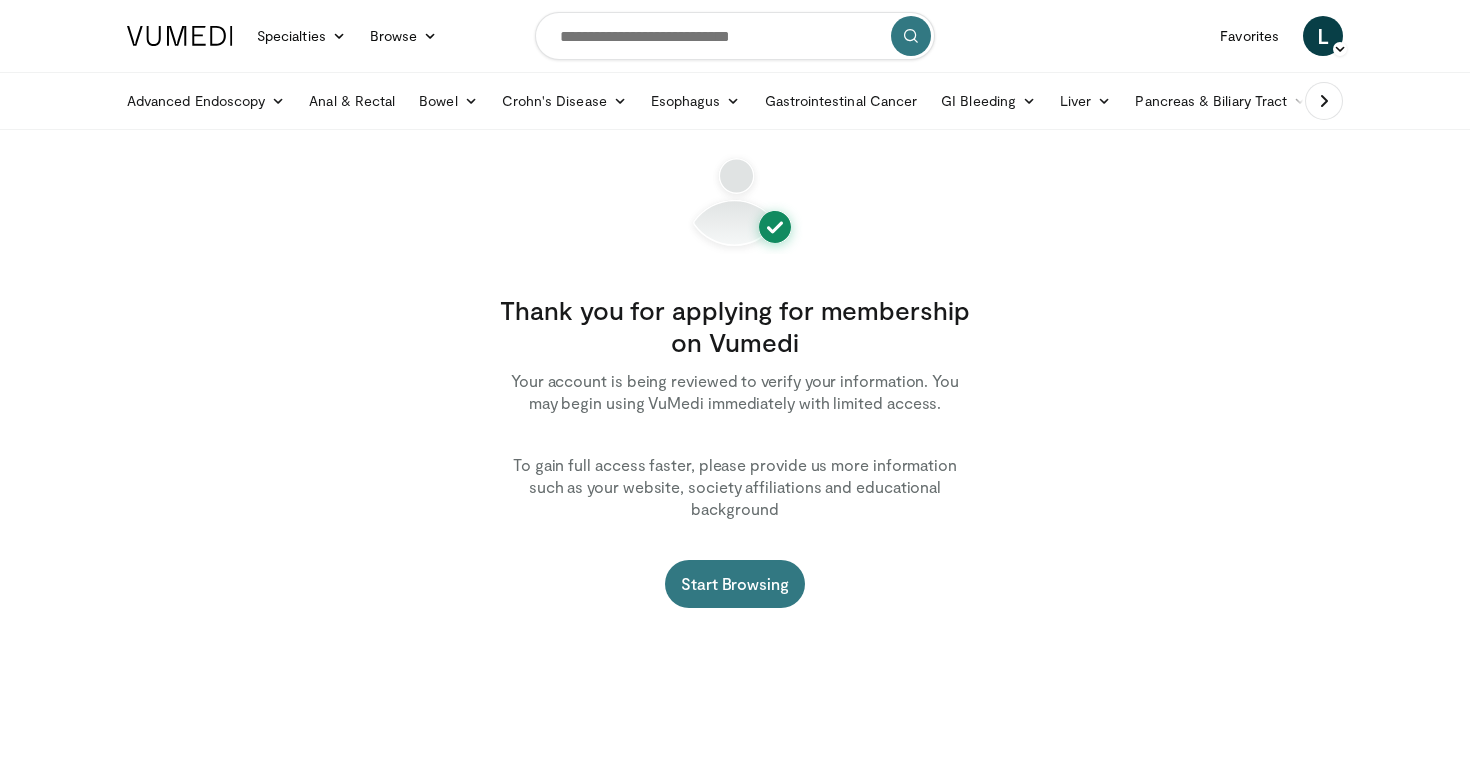 scroll, scrollTop: 0, scrollLeft: 0, axis: both 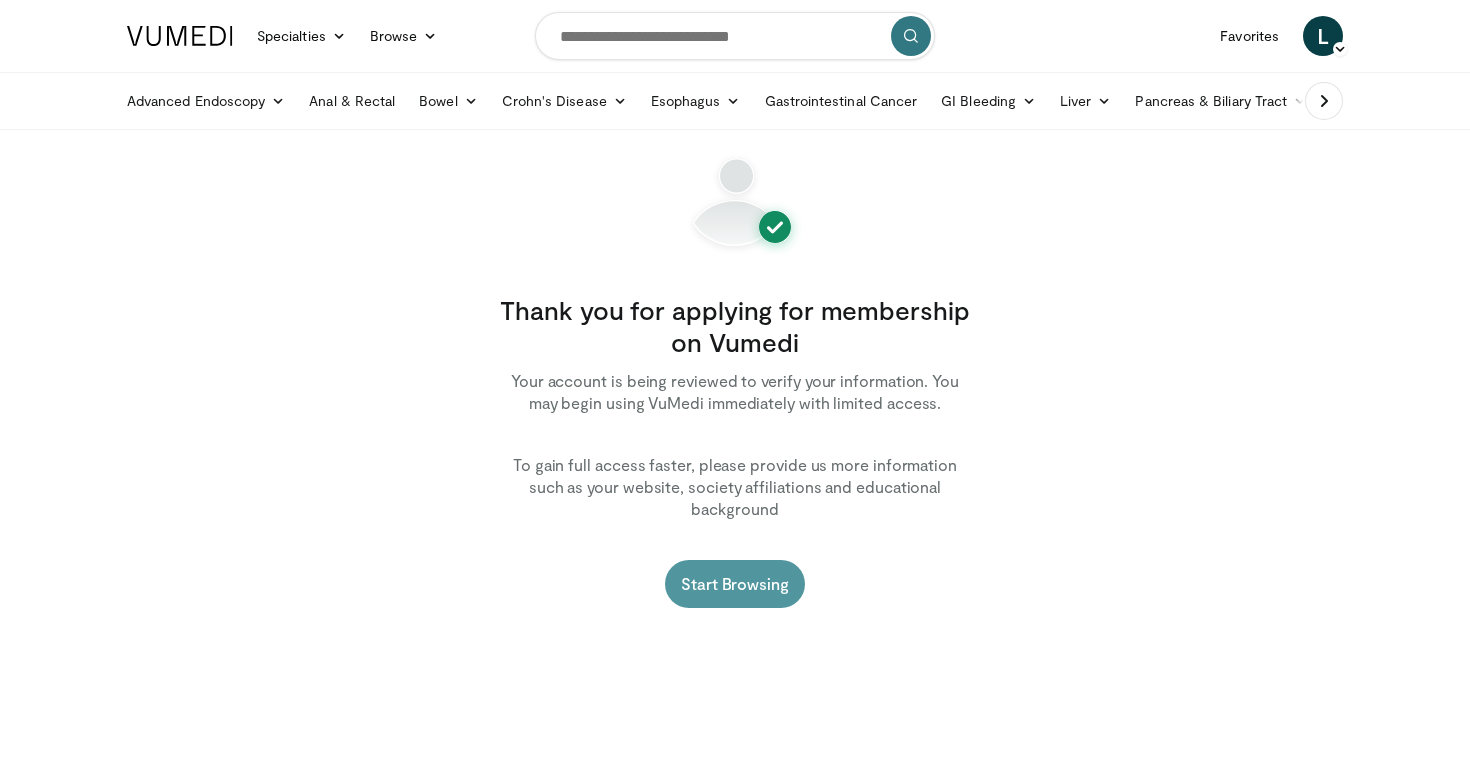 click on "Start Browsing" at bounding box center [735, 584] 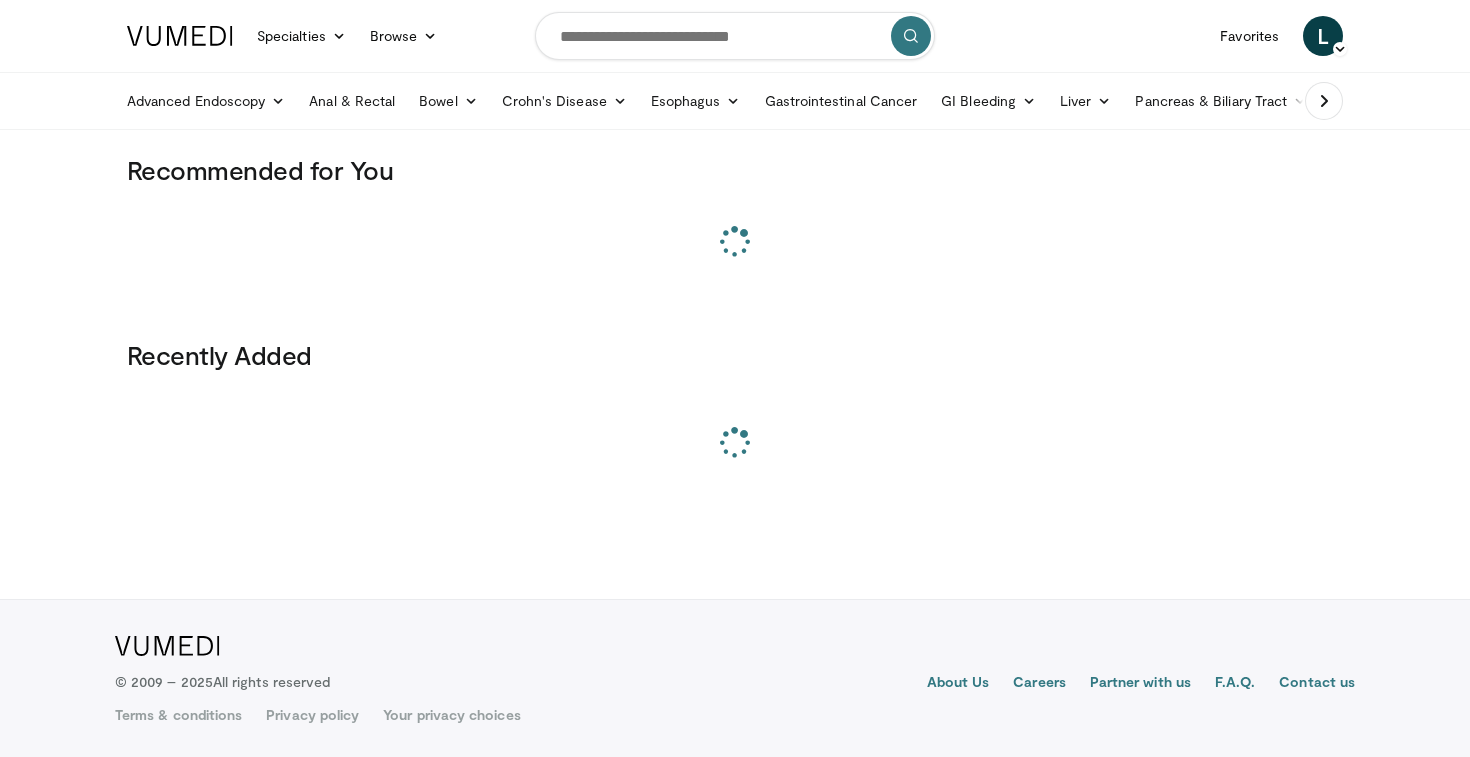 scroll, scrollTop: 0, scrollLeft: 0, axis: both 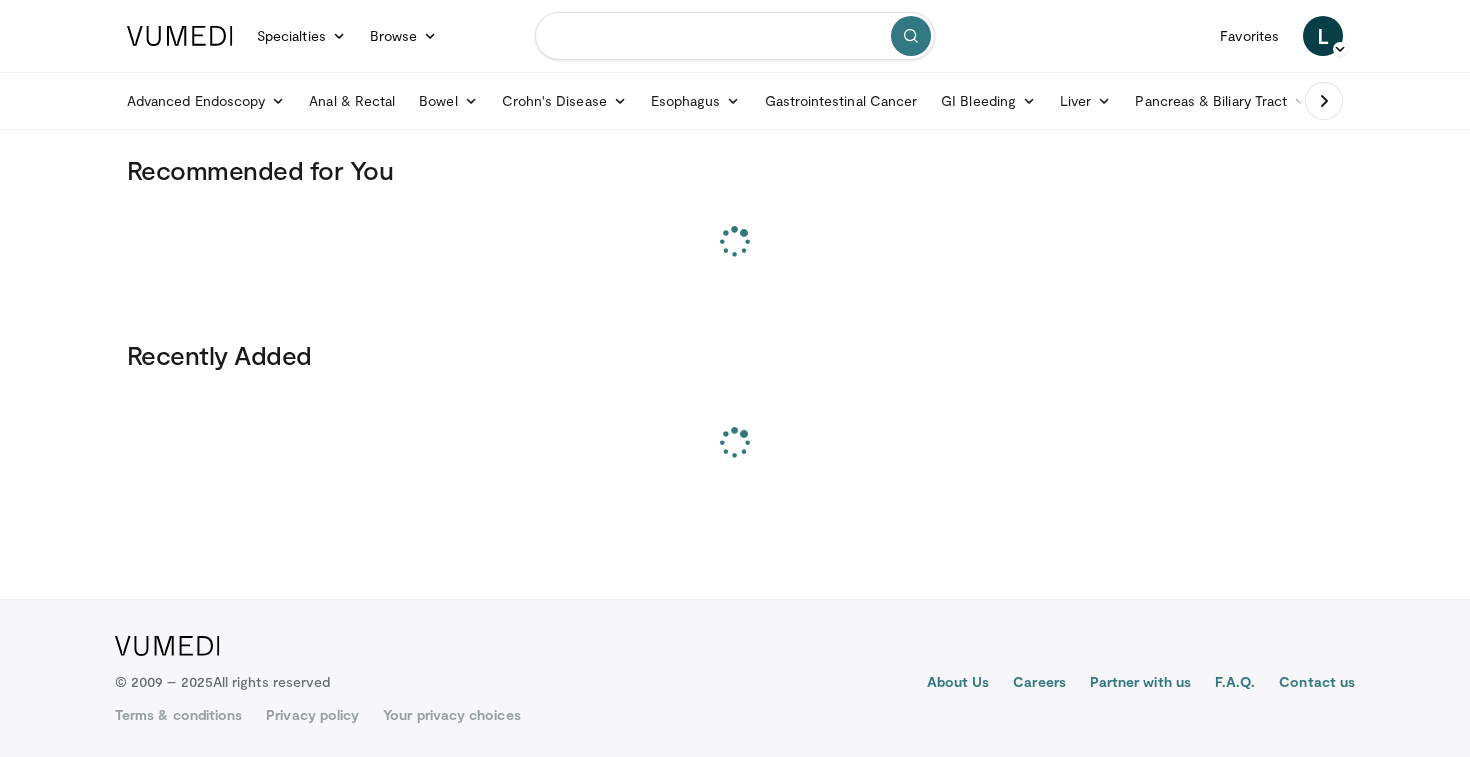 click at bounding box center (735, 36) 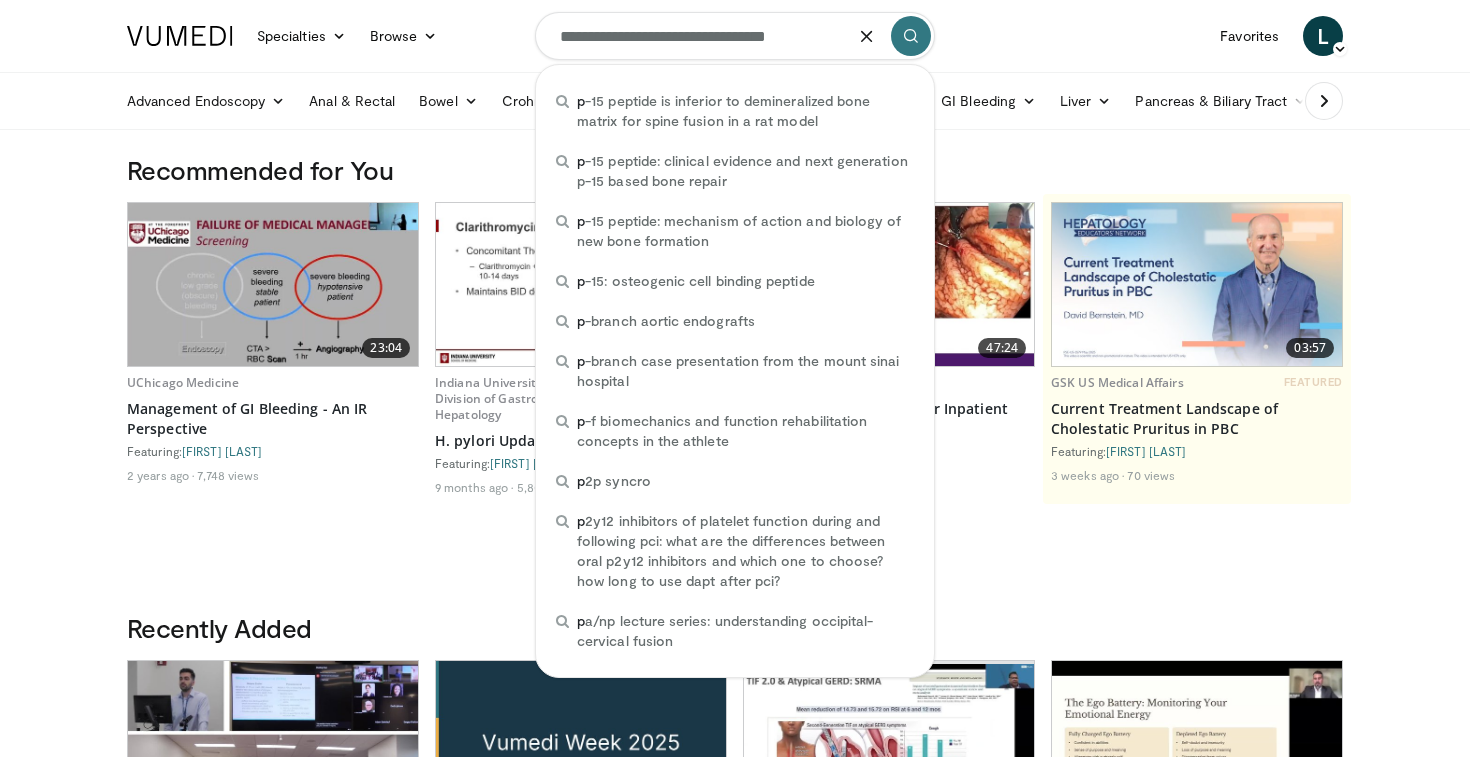 type on "**********" 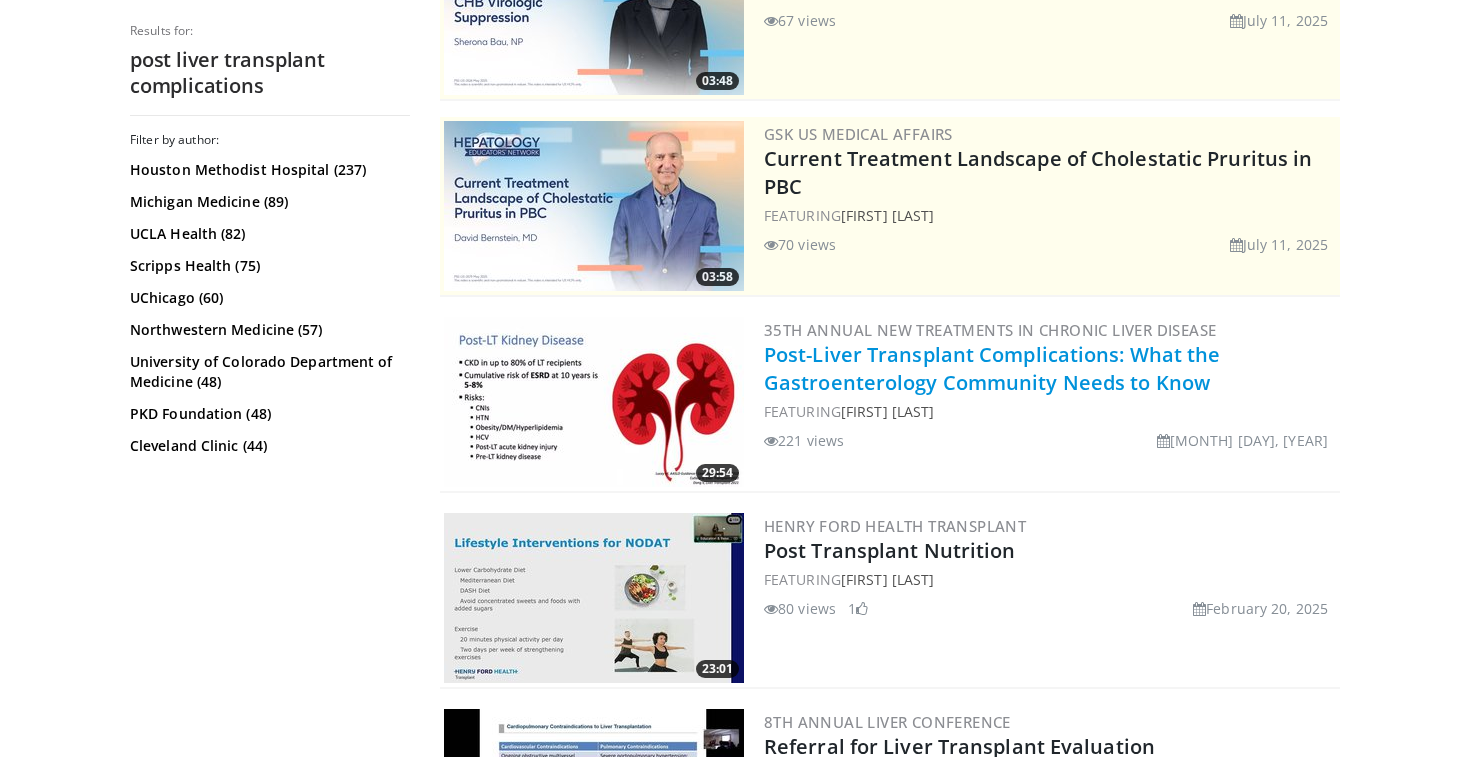 scroll, scrollTop: 305, scrollLeft: 0, axis: vertical 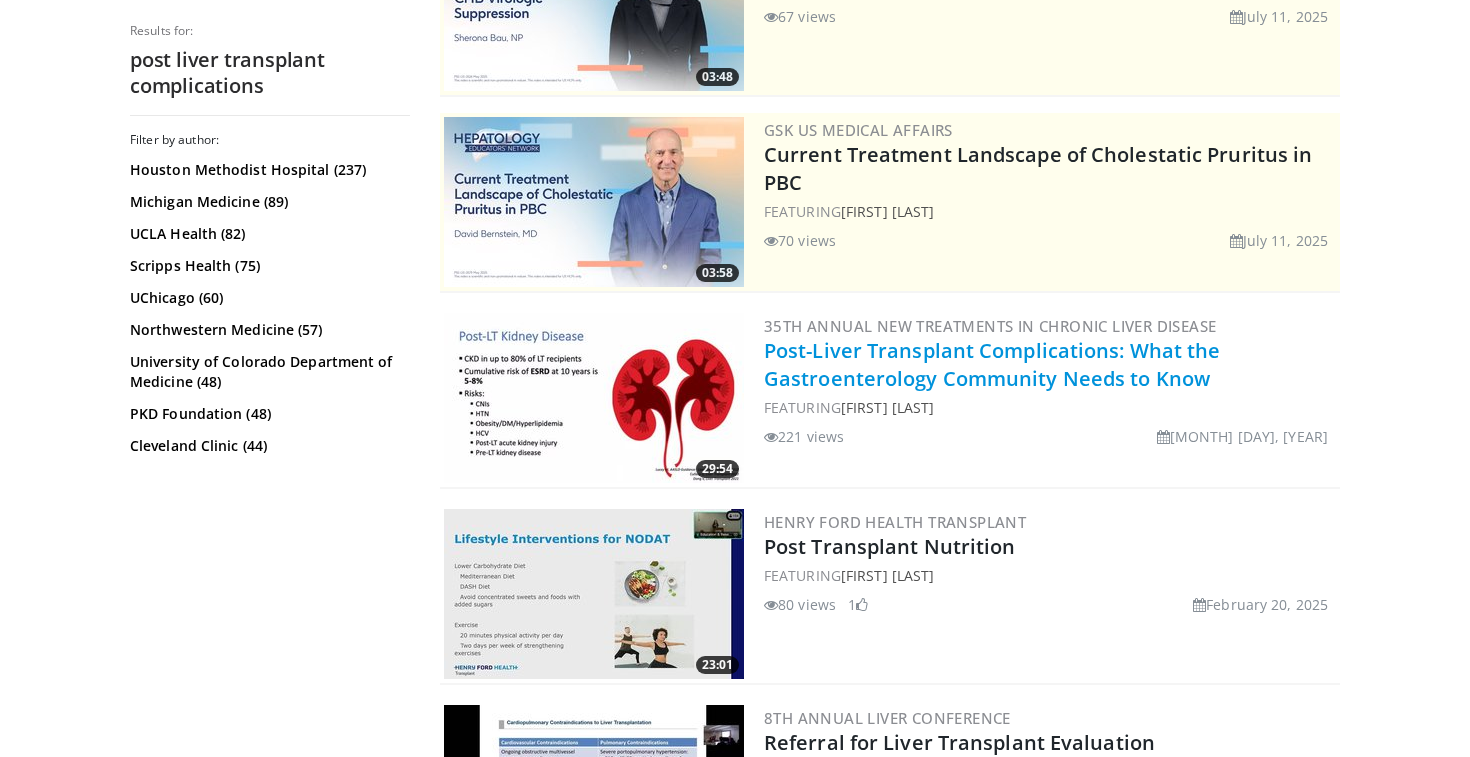click on "Post-Liver Transplant Complications: What the Gastroenterology Community Needs to Know" at bounding box center [992, 364] 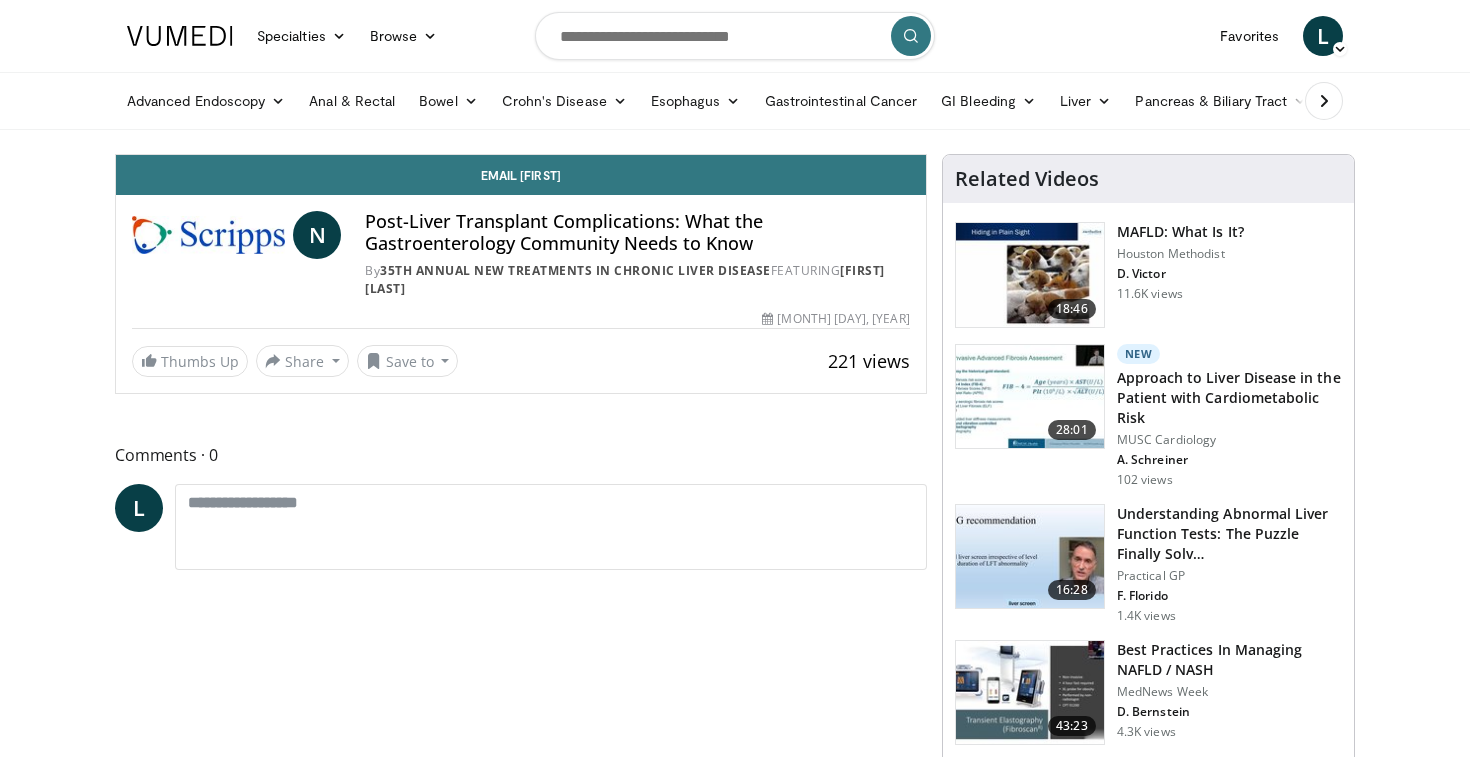 scroll, scrollTop: 0, scrollLeft: 0, axis: both 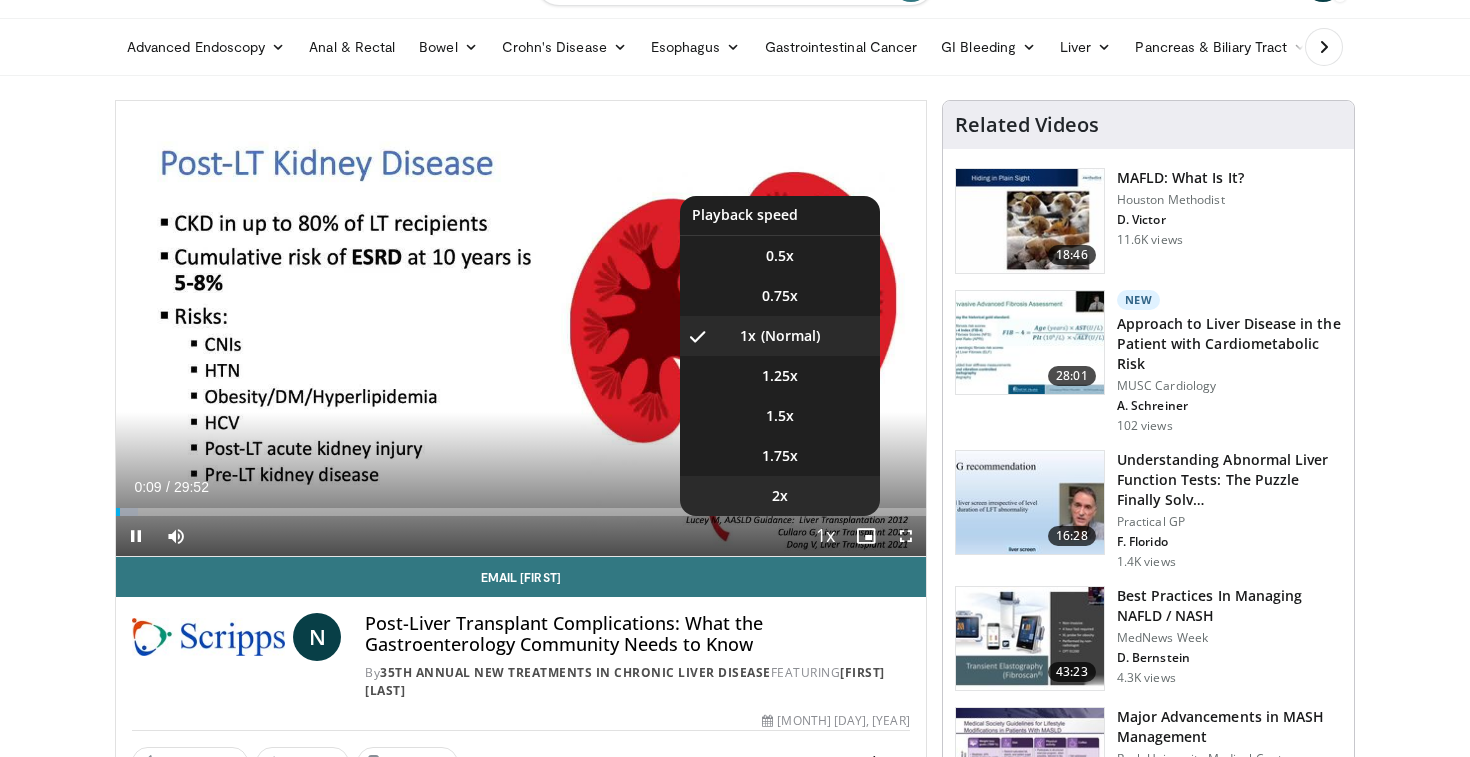 click on "2x" at bounding box center [780, 496] 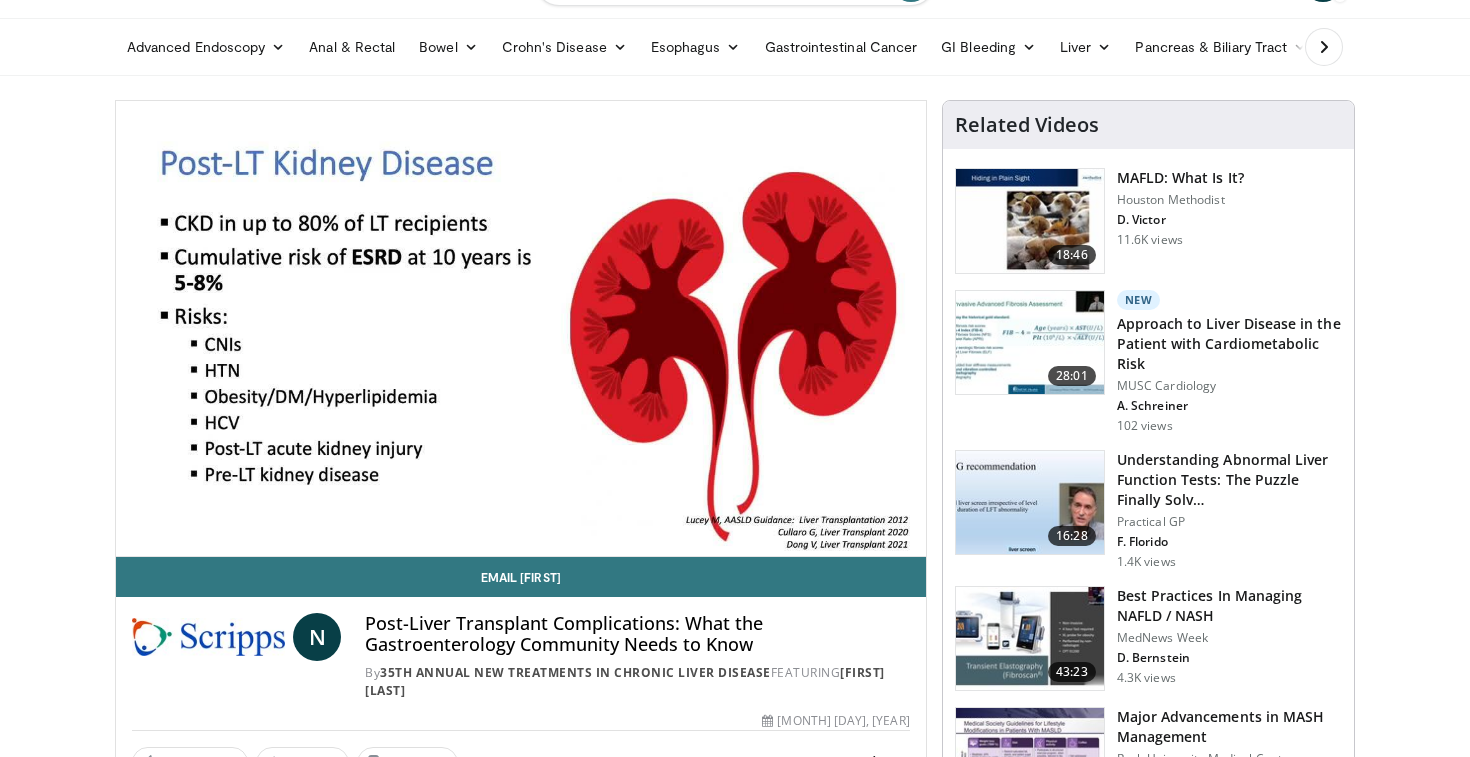 click on "Specialties
Adult & Family Medicine
Allergy, Asthma, Immunology
Anesthesiology
Cardiology
Dental
Dermatology
Endocrinology
Gastroenterology & Hepatology
General Surgery
Hematology & Oncology
Infectious Disease
Nephrology
Neurology
Neurosurgery
Obstetrics & Gynecology
Ophthalmology
Oral Maxillofacial
Orthopaedics
Otolaryngology
Pediatrics
Plastic Surgery
Podiatry
Psychiatry
Pulmonology
Radiation Oncology
Radiology
Rheumatology
Urology" at bounding box center (735, 1461) 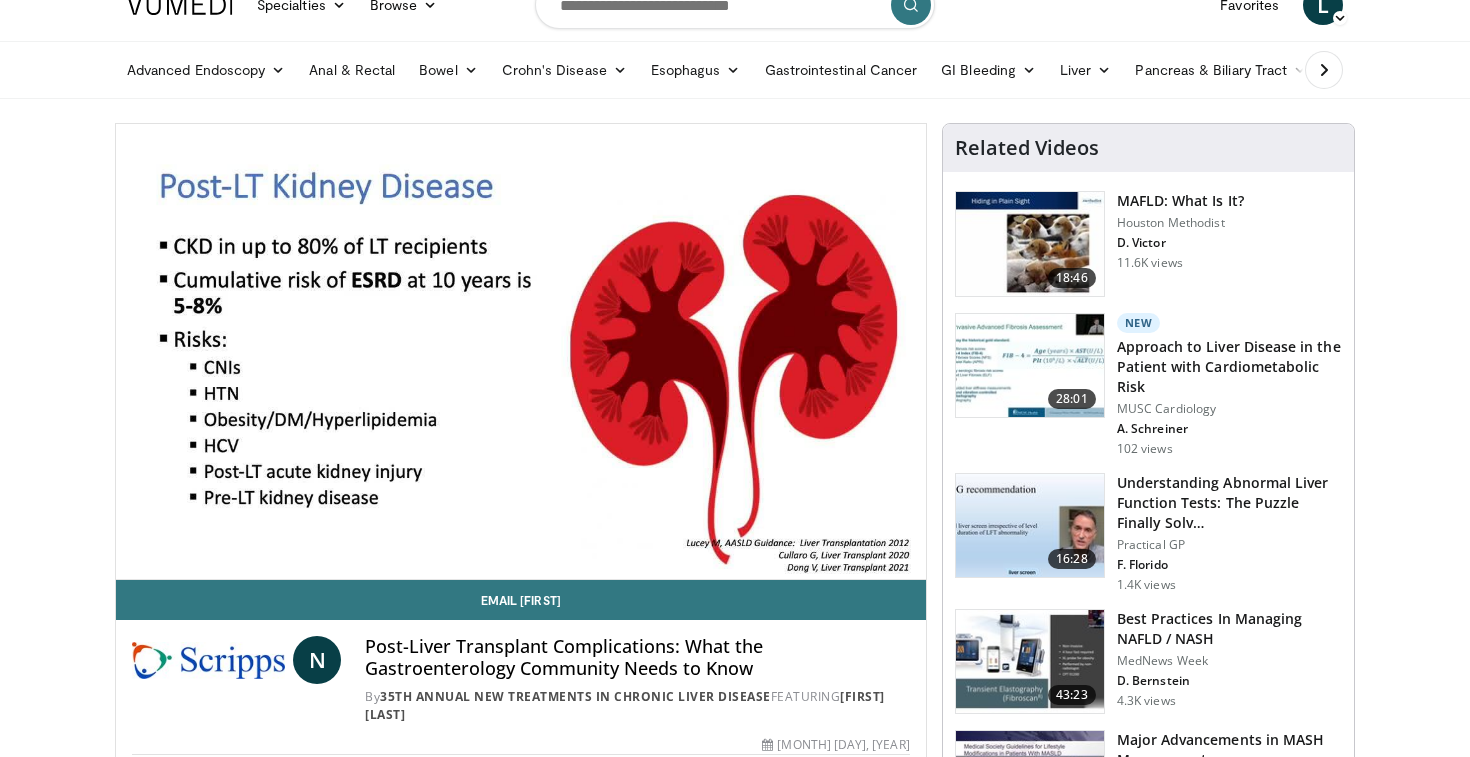 scroll, scrollTop: 0, scrollLeft: 0, axis: both 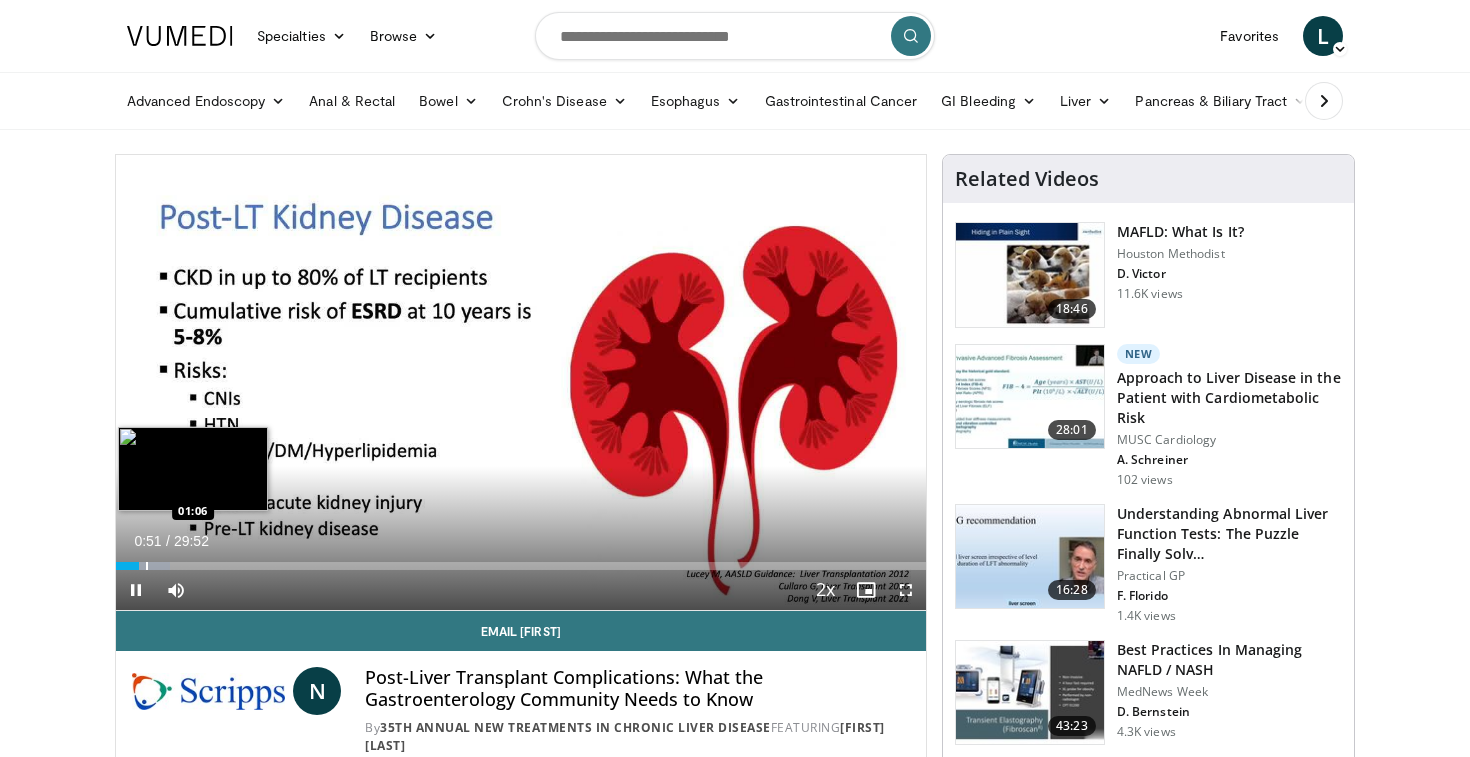 click on "10 seconds
Tap to unmute" at bounding box center (521, 382) 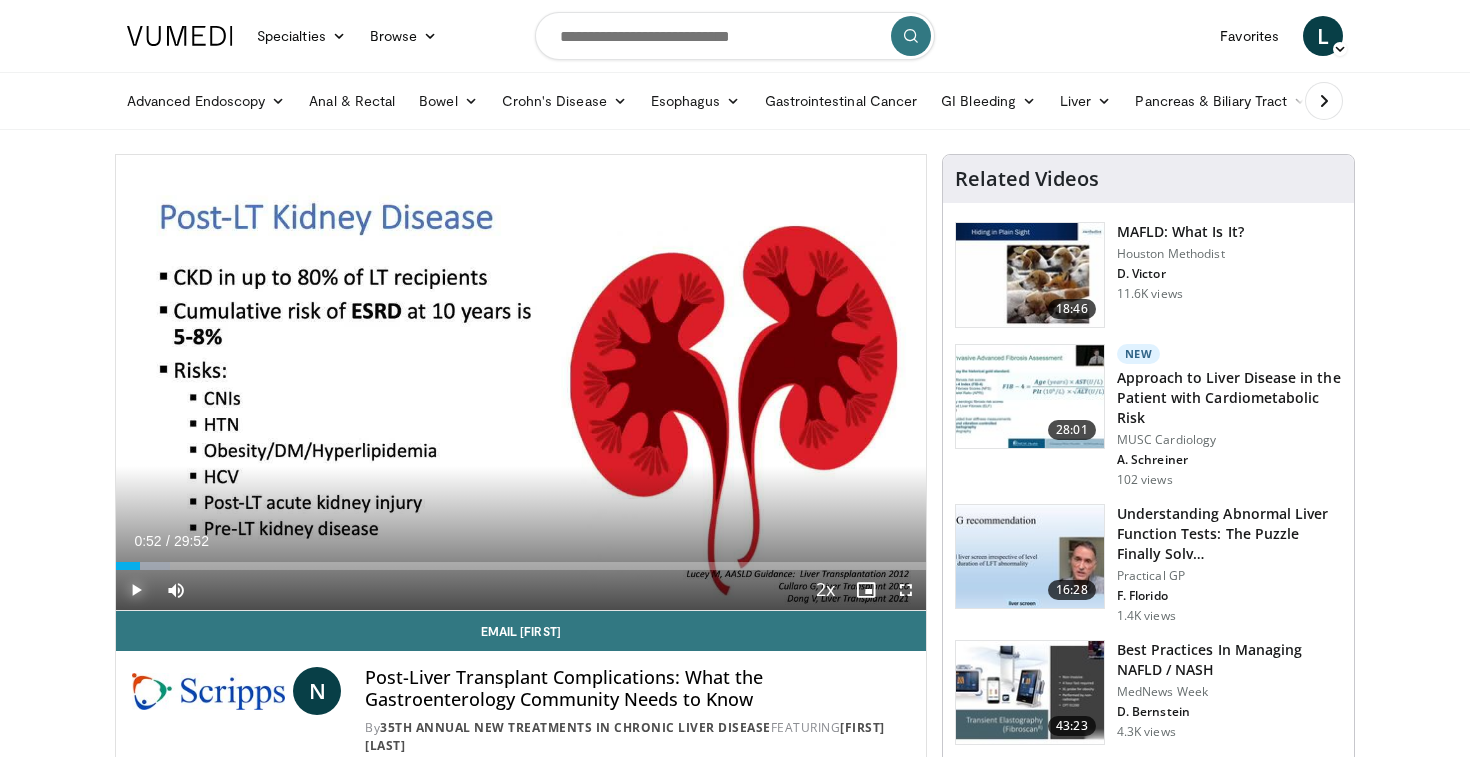 click at bounding box center (136, 590) 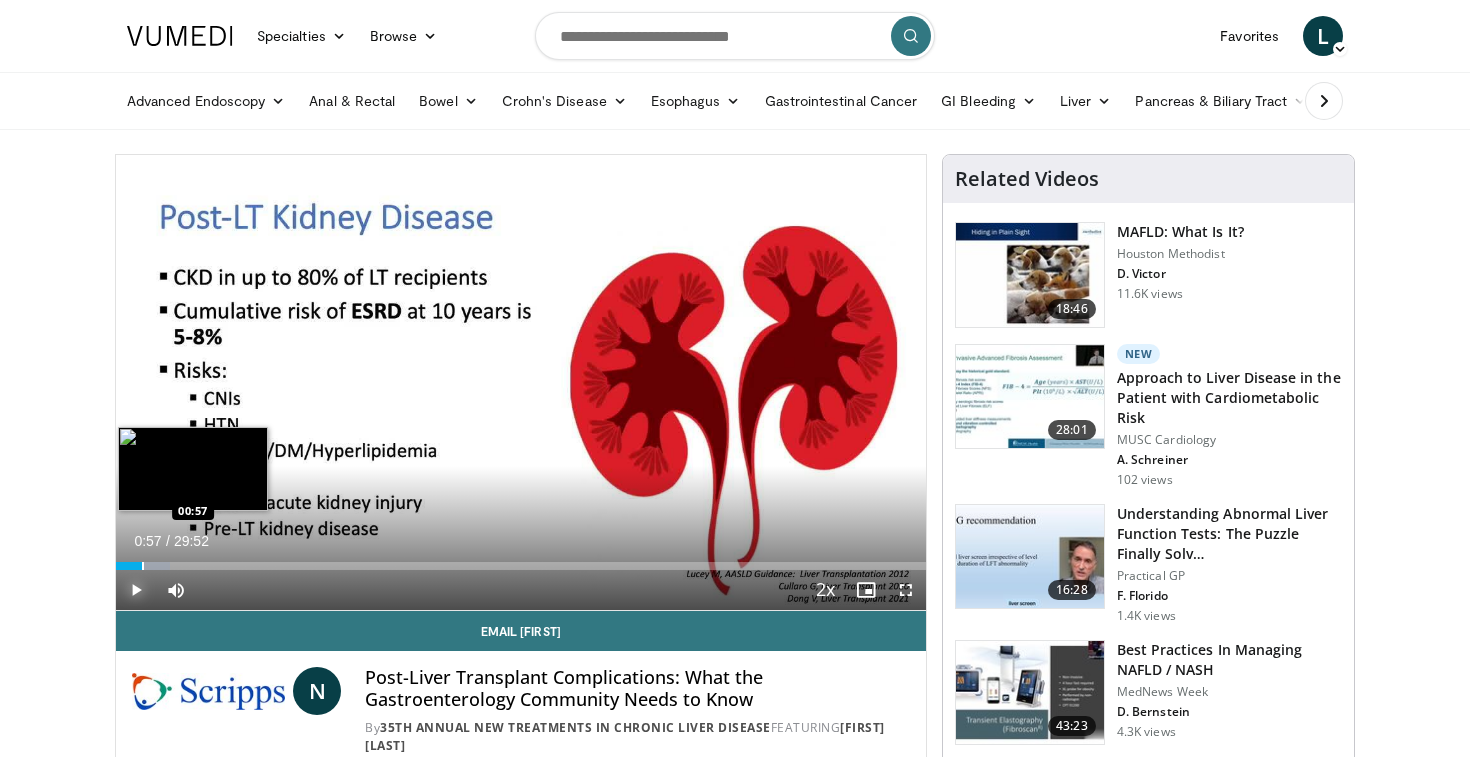 click at bounding box center [143, 566] 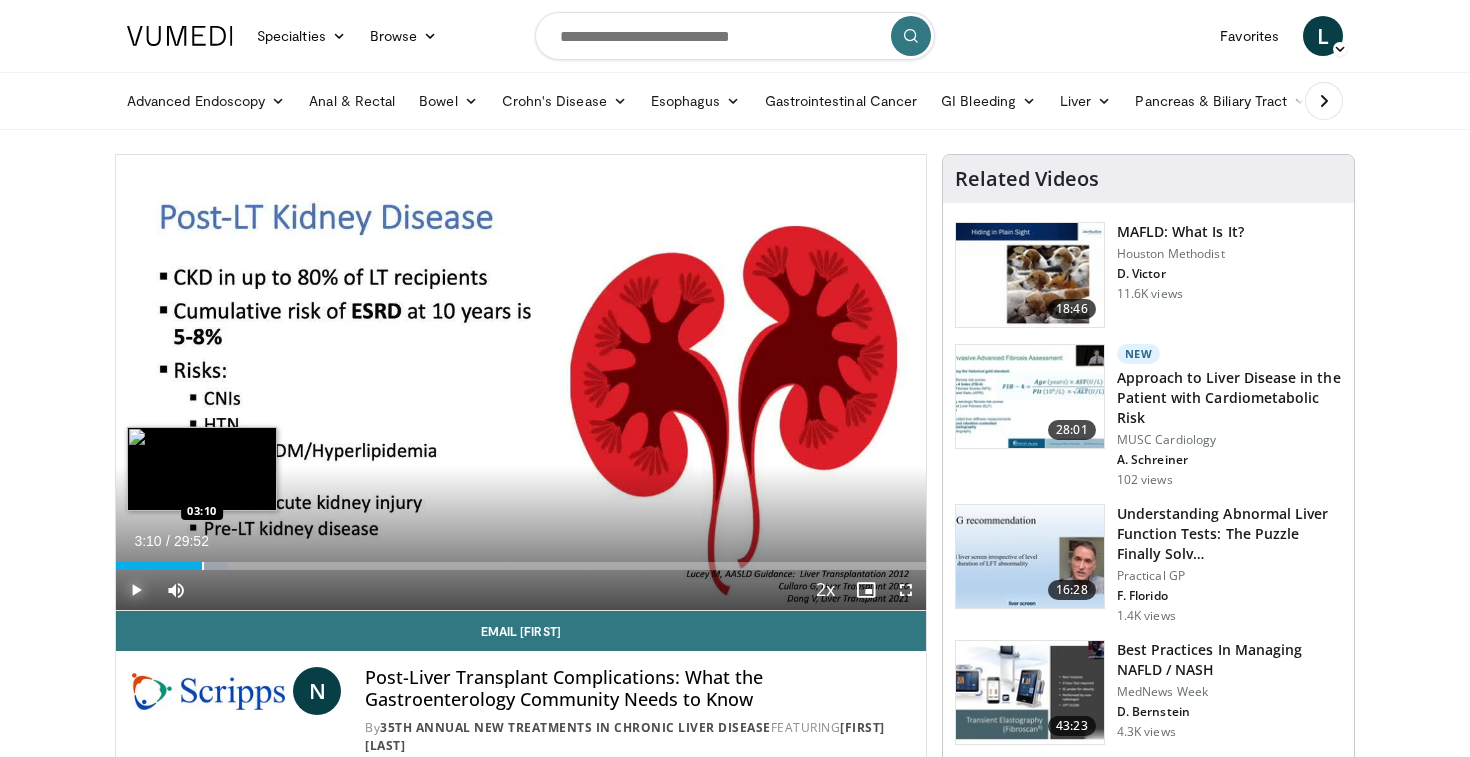 drag, startPoint x: 152, startPoint y: 567, endPoint x: 200, endPoint y: 568, distance: 48.010414 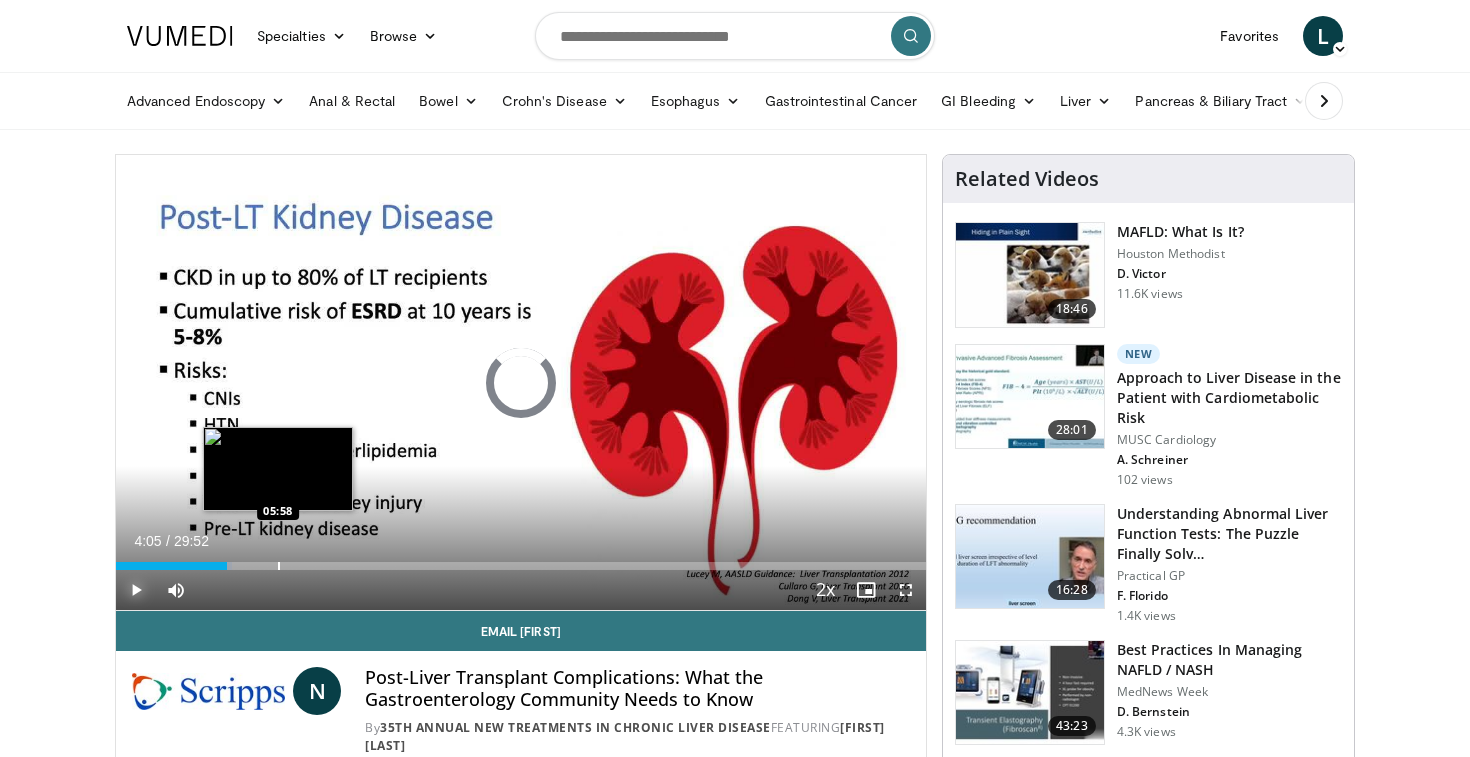 drag, startPoint x: 200, startPoint y: 568, endPoint x: 278, endPoint y: 568, distance: 78 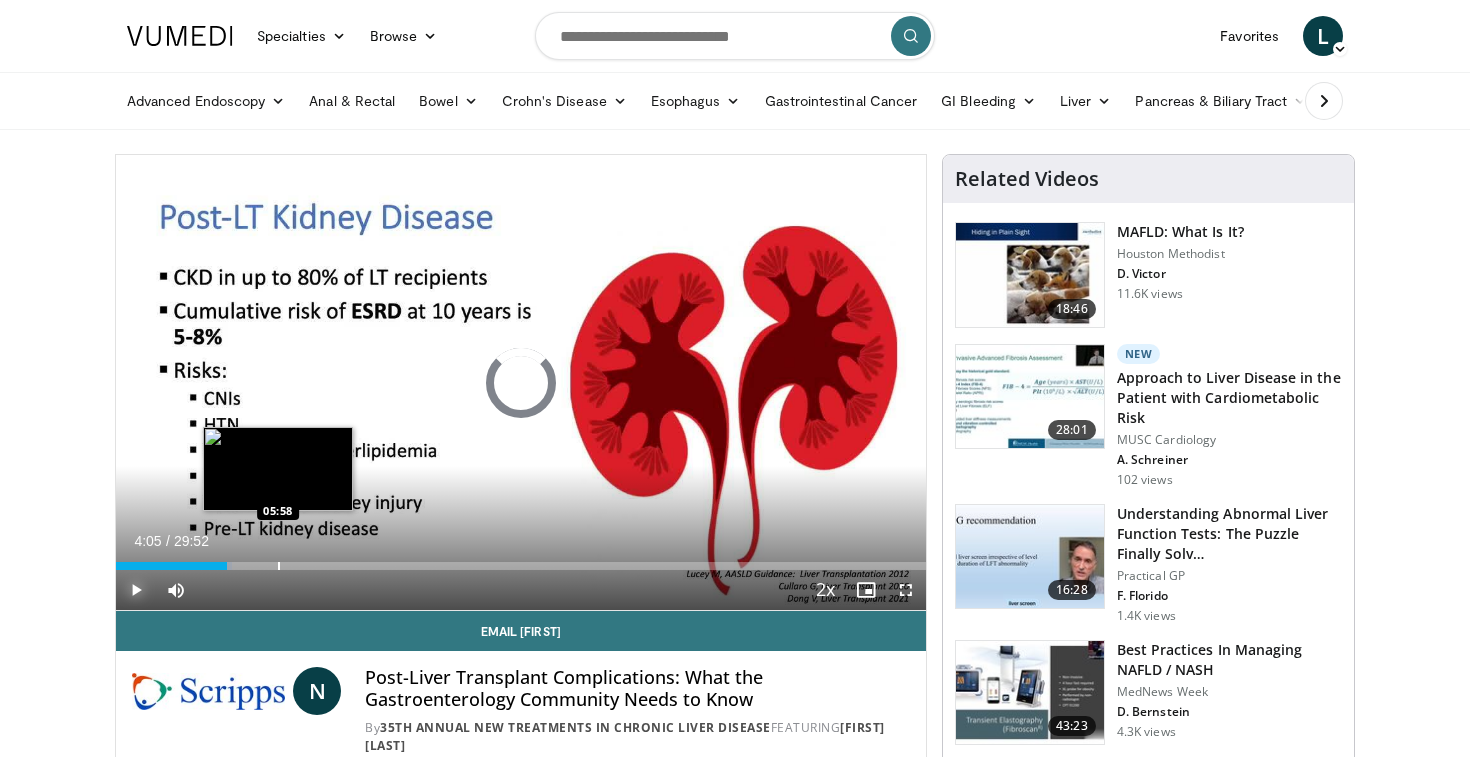 click at bounding box center [279, 566] 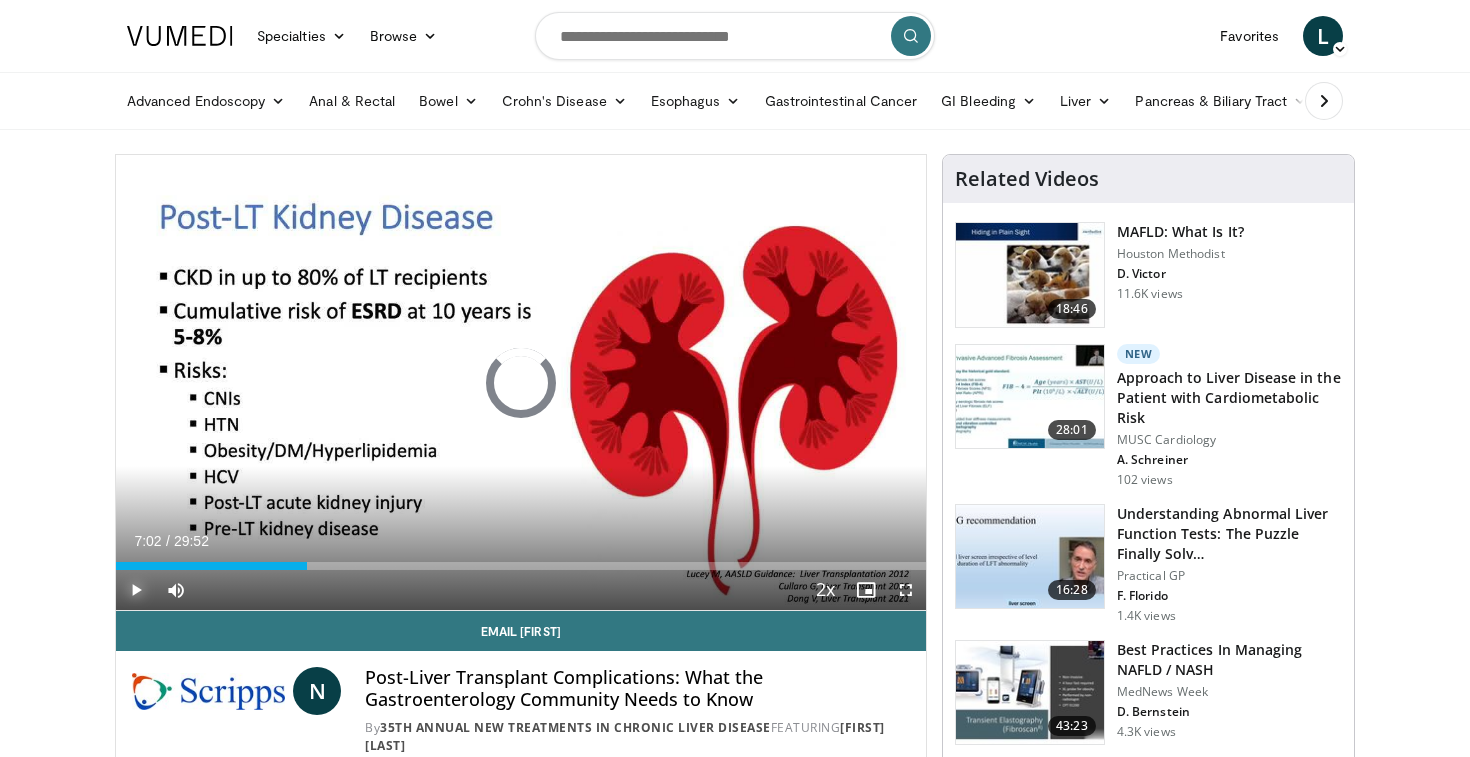 drag, startPoint x: 282, startPoint y: 562, endPoint x: 342, endPoint y: 572, distance: 60.827625 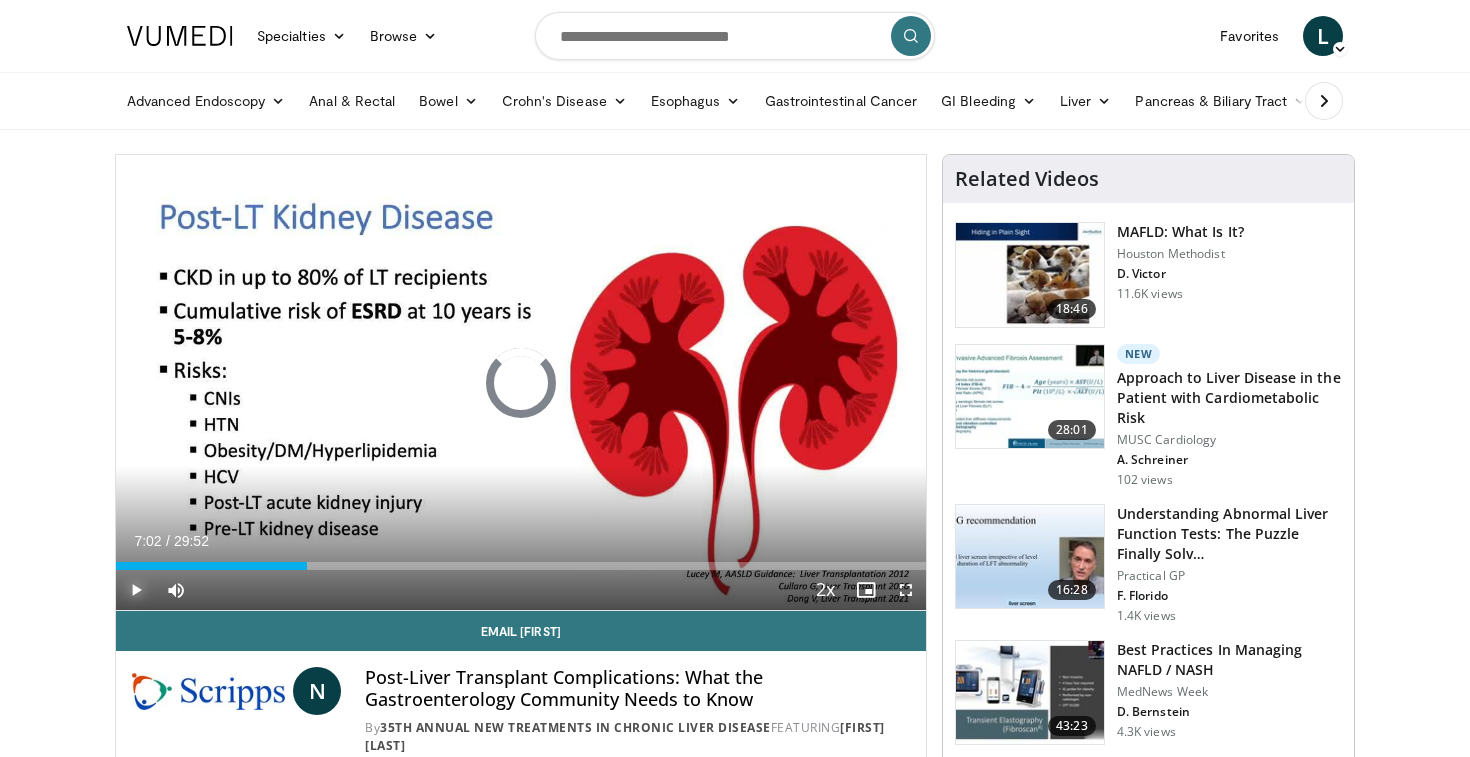 click on "Current Time  7:02 / Duration  29:52 Play Skip Backward Skip Forward Mute 100% Loaded :  0.00% 07:13 06:09 Stream Type  LIVE Seek to live, currently behind live LIVE   2x Playback Rate 0.5x 0.75x 1x 1.25x 1.5x 1.75x 2x , selected Chapters Chapters Descriptions descriptions off , selected Captions captions settings , opens captions settings dialog captions off , selected Audio Track en (Main) , selected Fullscreen Enable picture-in-picture mode" at bounding box center (521, 590) 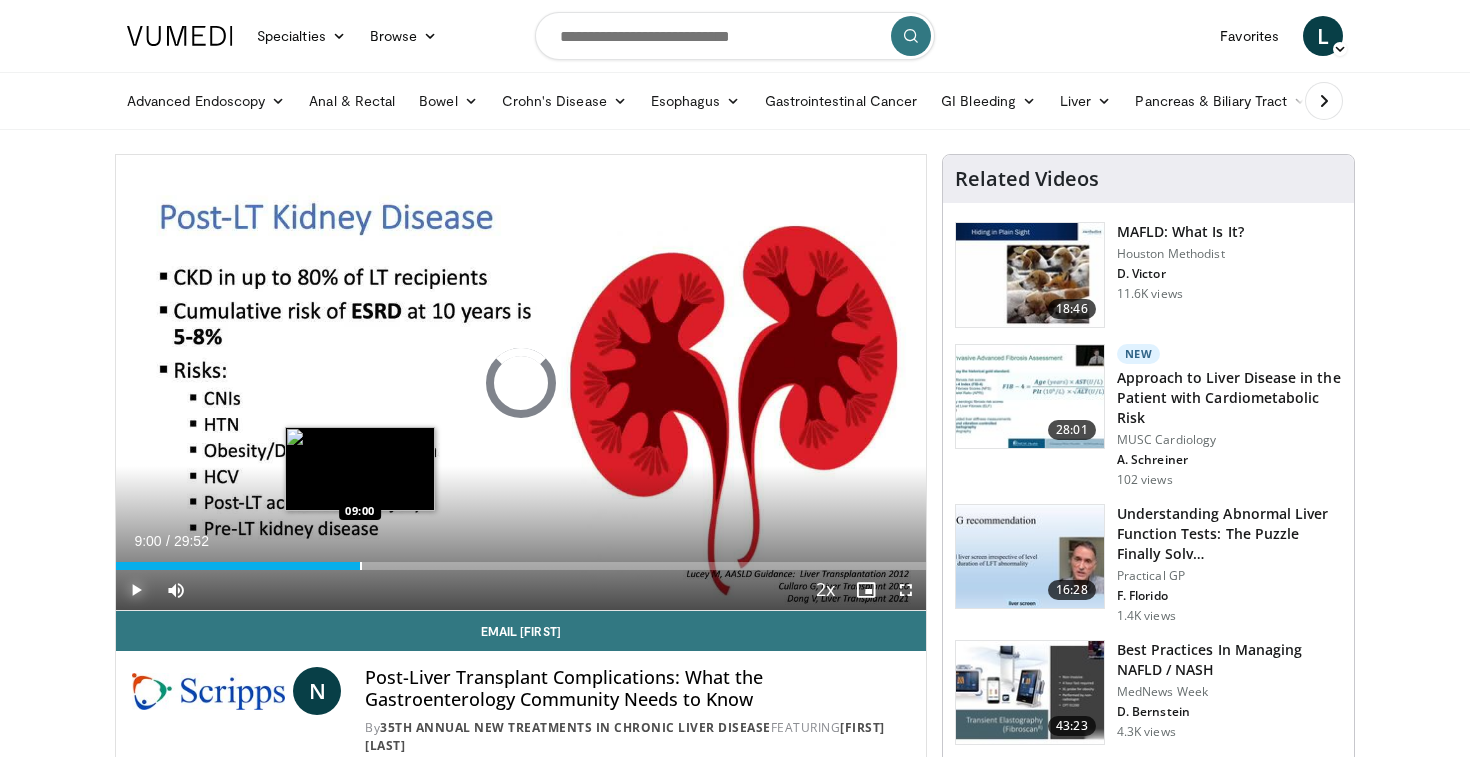 click at bounding box center [361, 566] 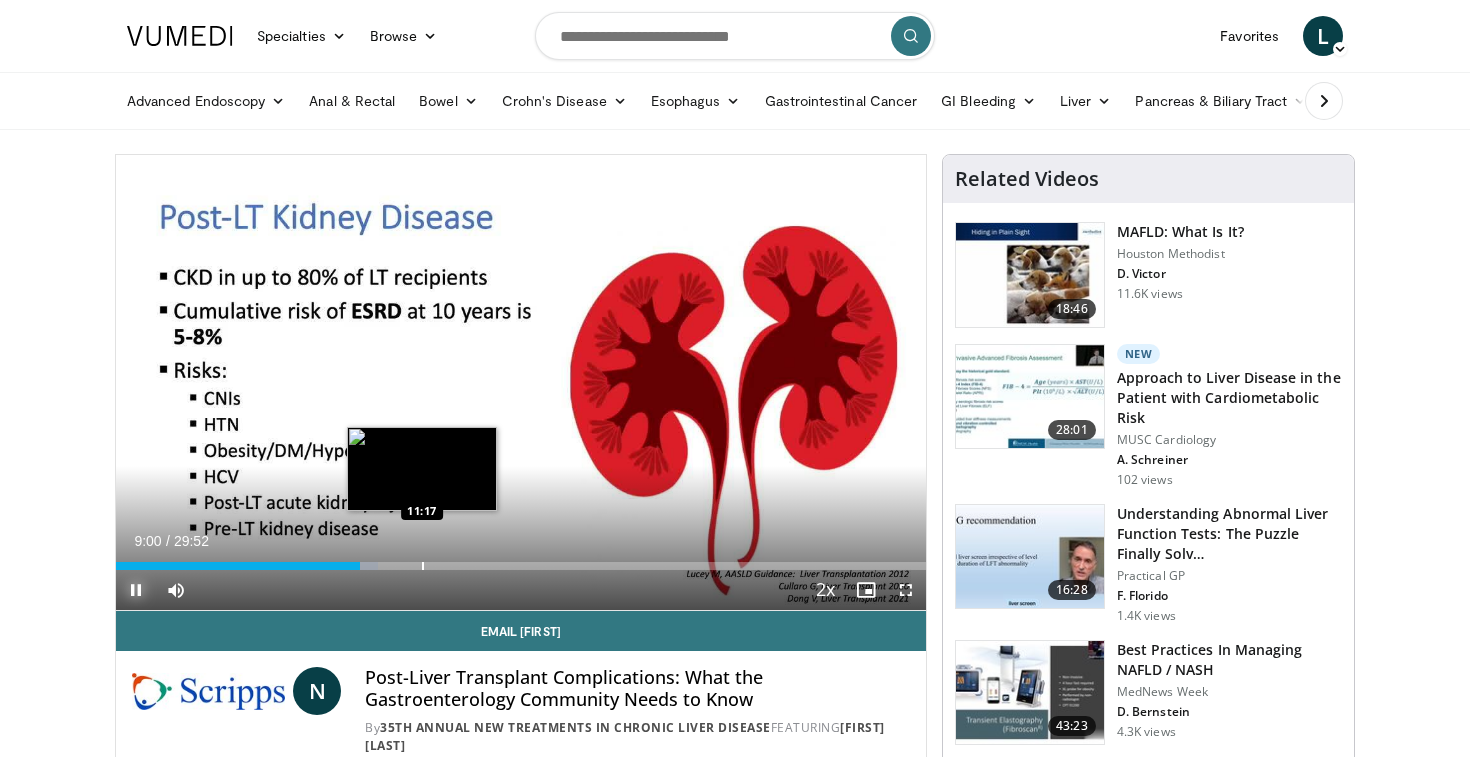 click at bounding box center [423, 566] 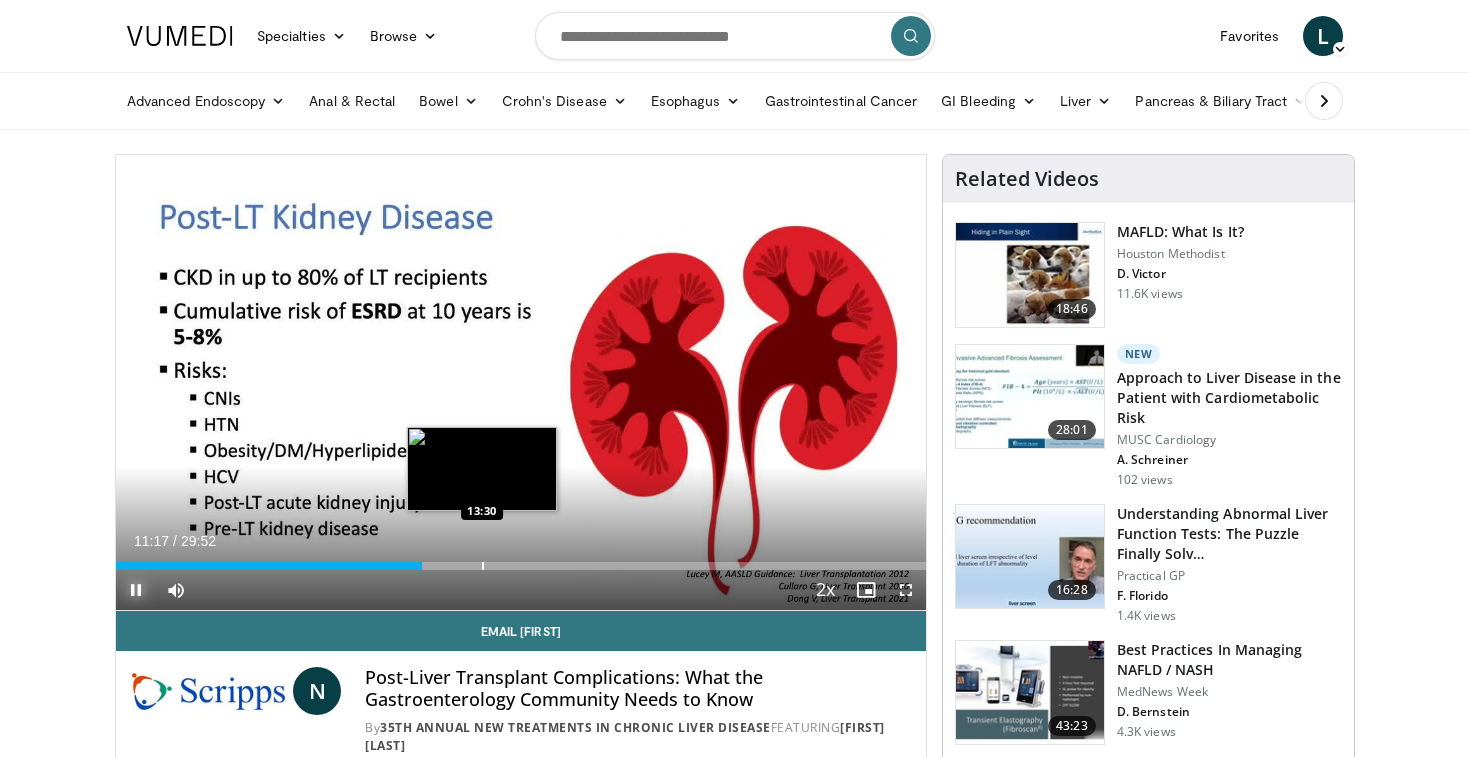 click on "Loaded :  37.93% 11:17 13:30" at bounding box center [521, 560] 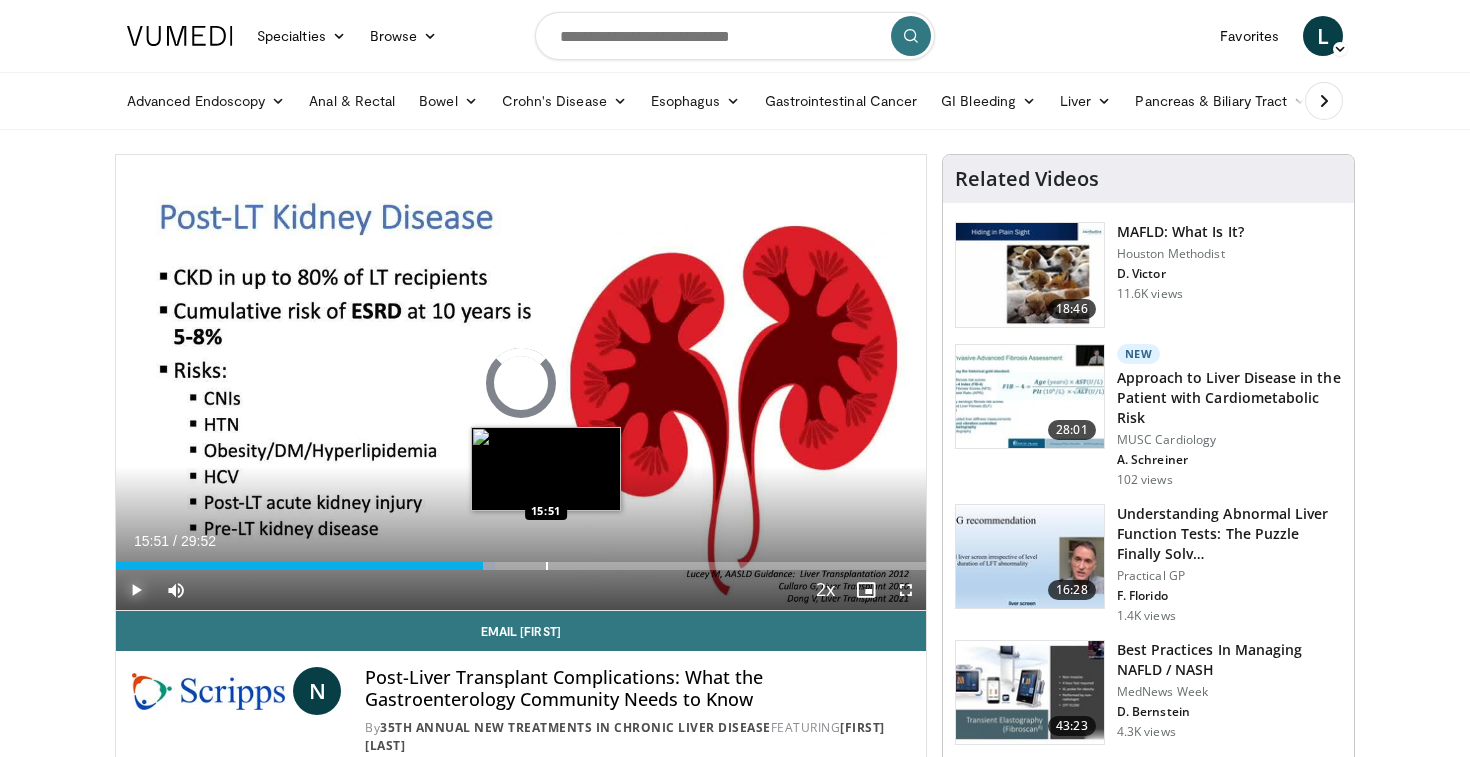 click at bounding box center [547, 566] 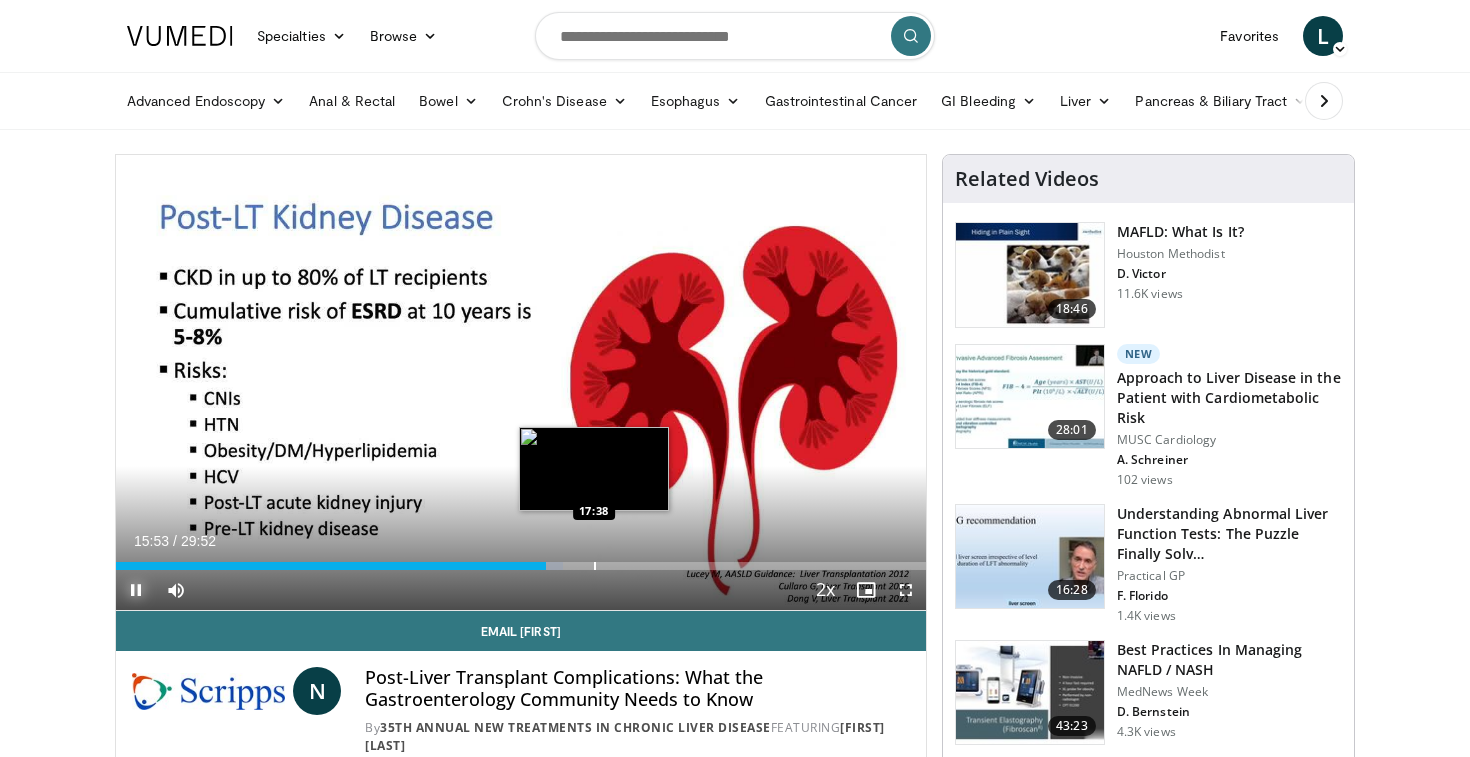 click at bounding box center (595, 566) 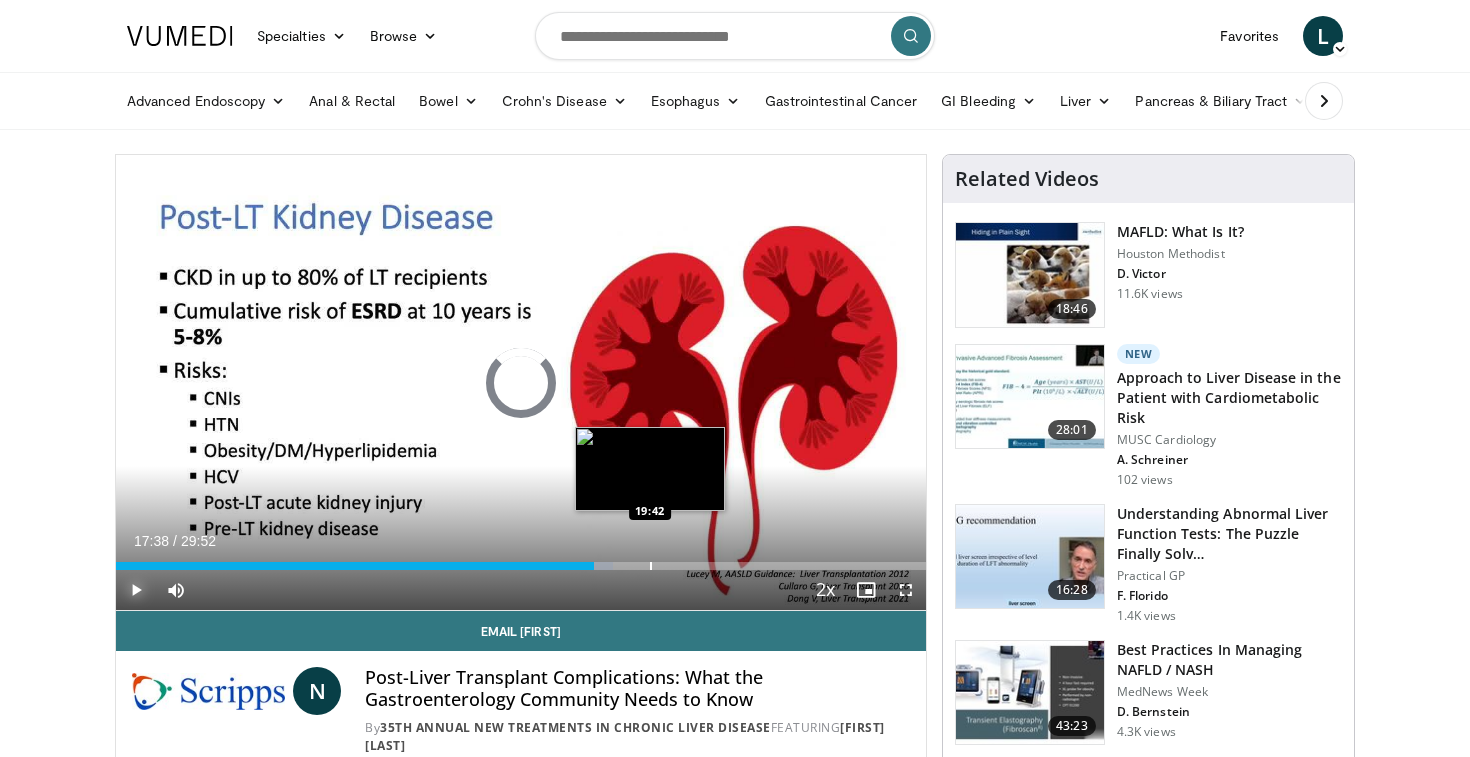 click at bounding box center (651, 566) 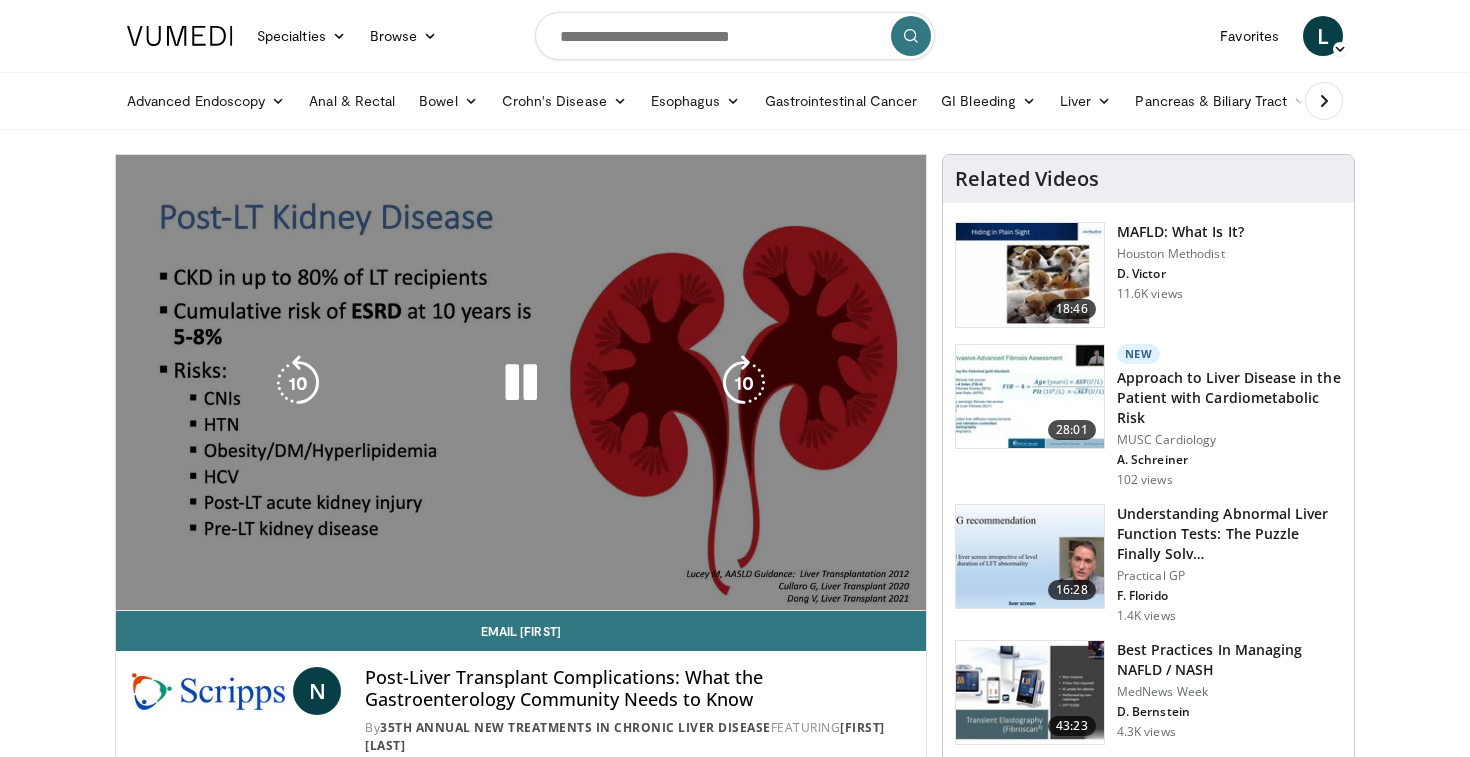 click on "10 seconds
Tap to unmute" at bounding box center (521, 382) 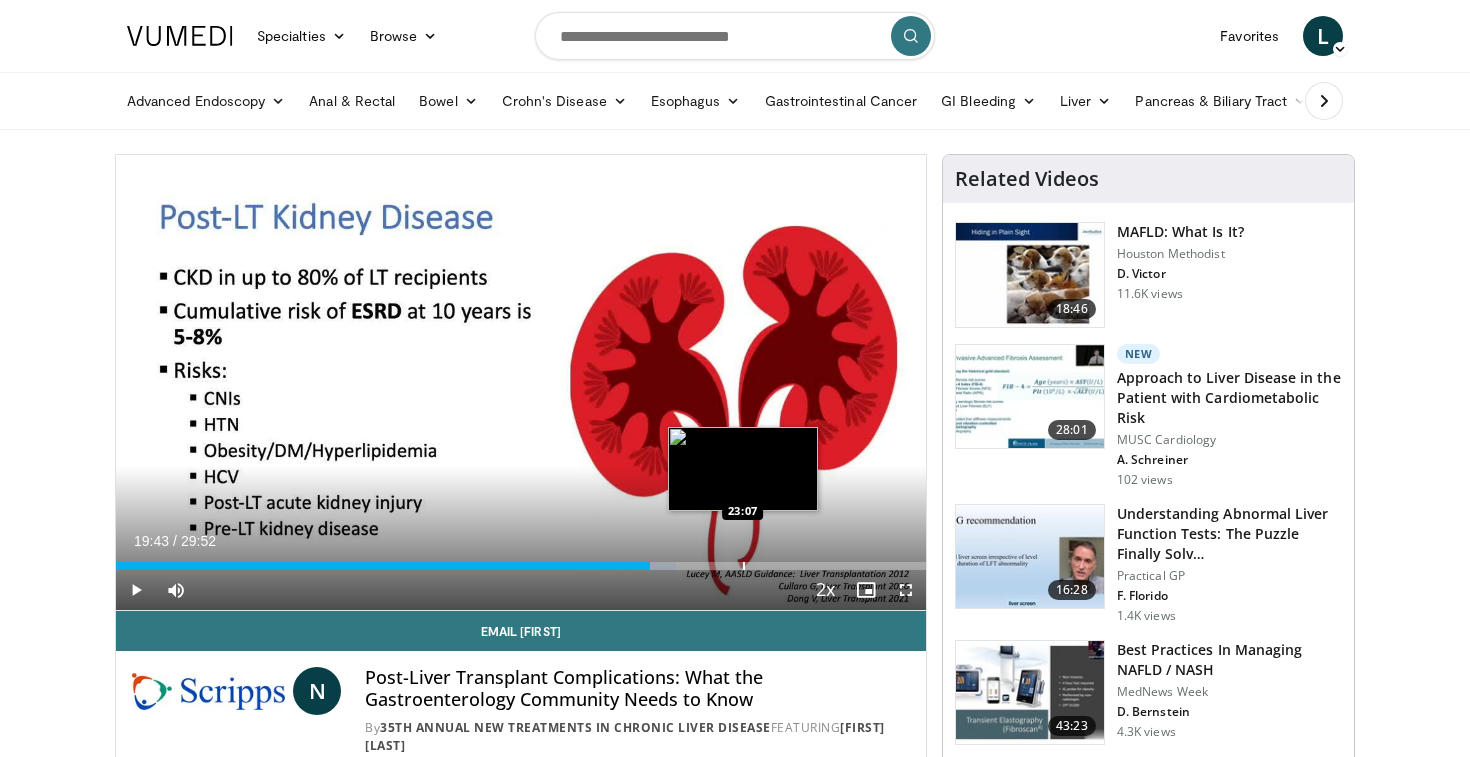click at bounding box center (744, 566) 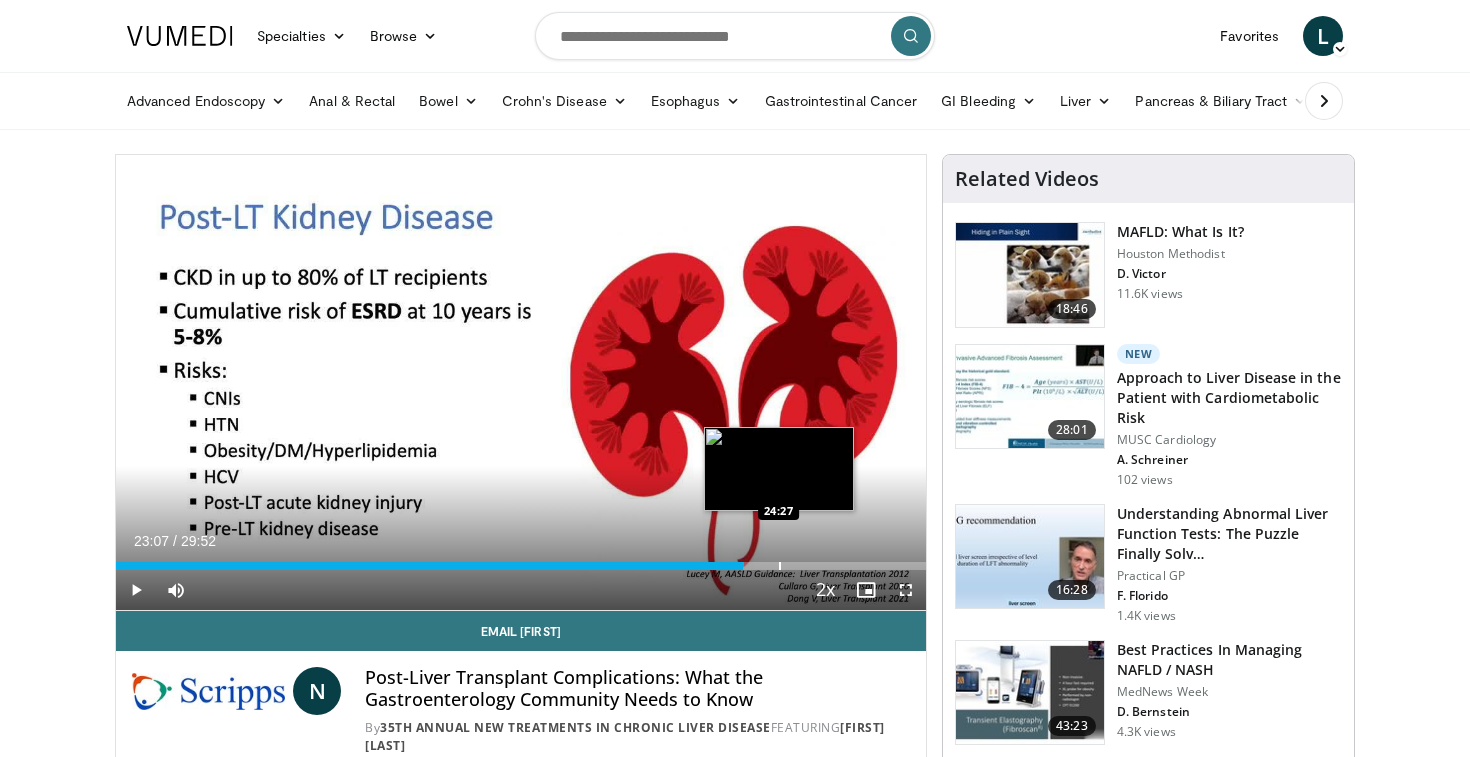 click at bounding box center (780, 566) 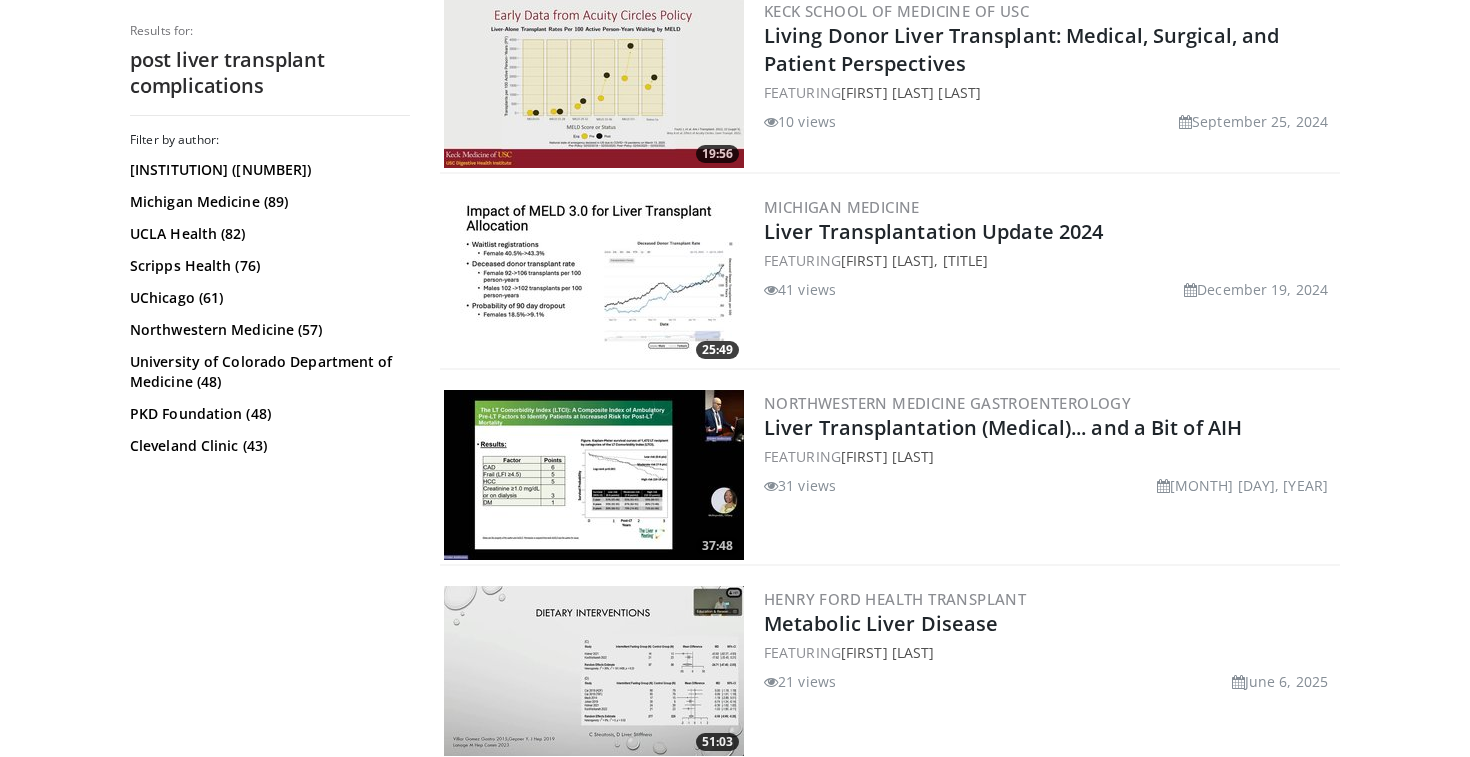 scroll, scrollTop: 4155, scrollLeft: 0, axis: vertical 